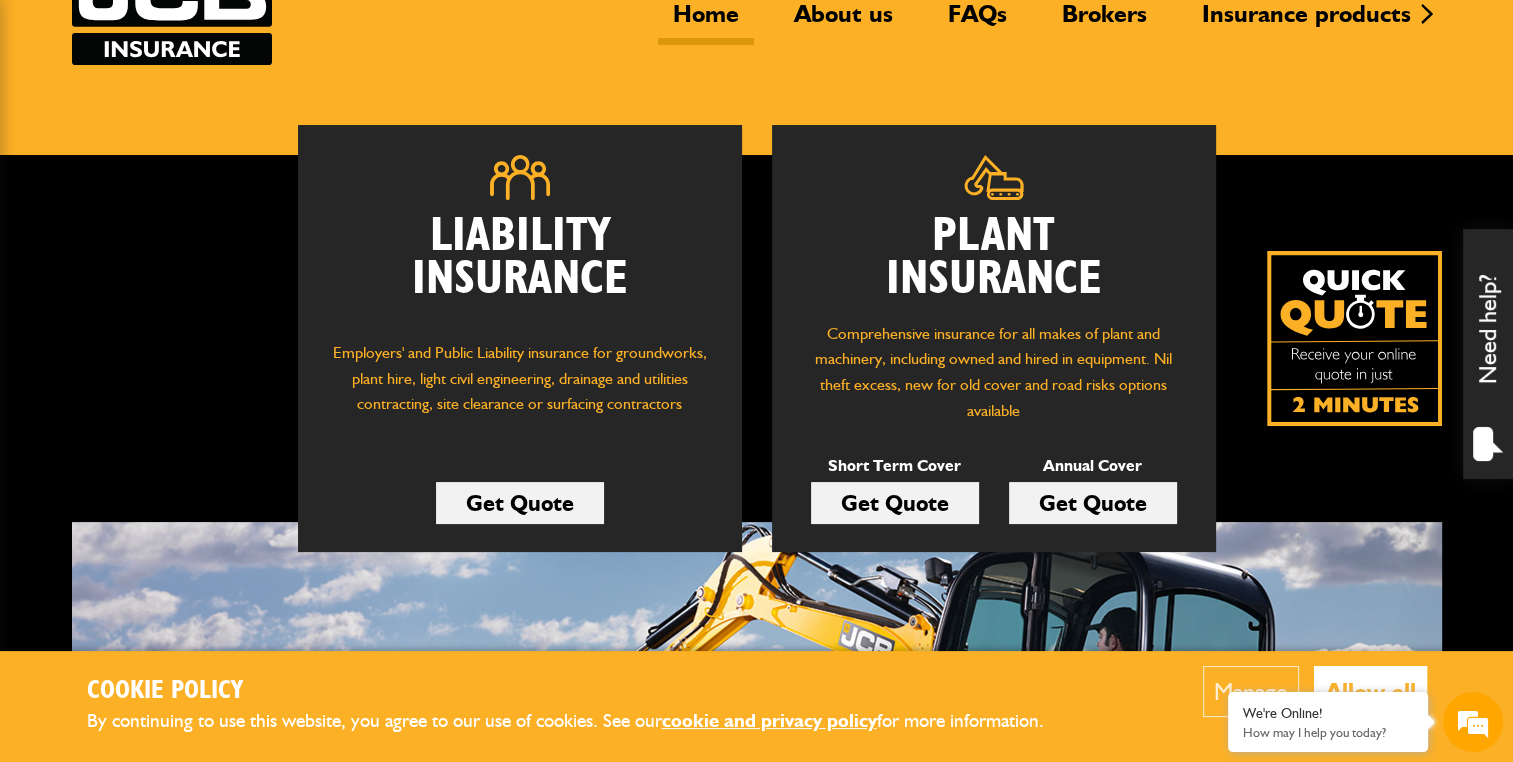 scroll, scrollTop: 200, scrollLeft: 0, axis: vertical 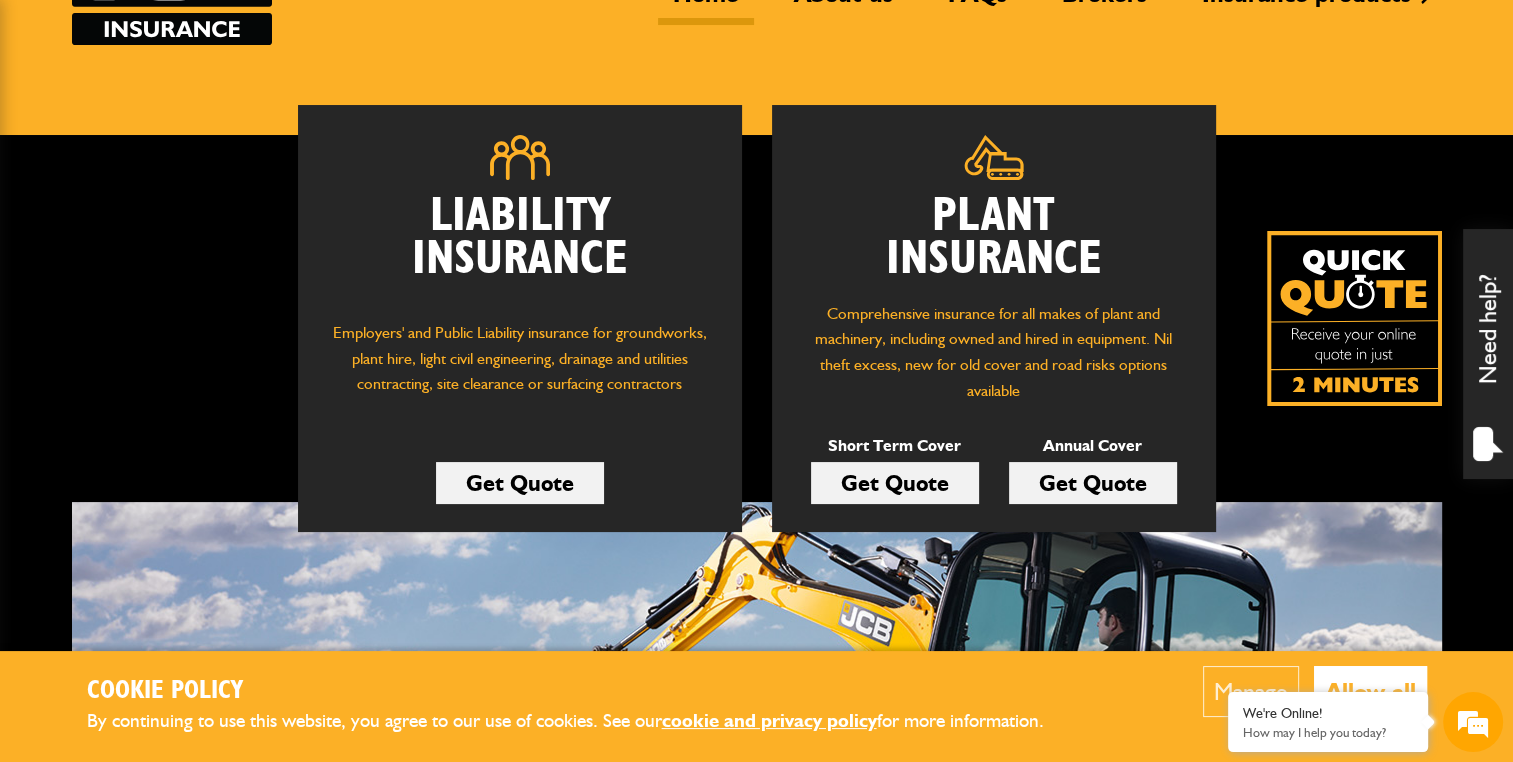 click on "Get Quote" at bounding box center (895, 483) 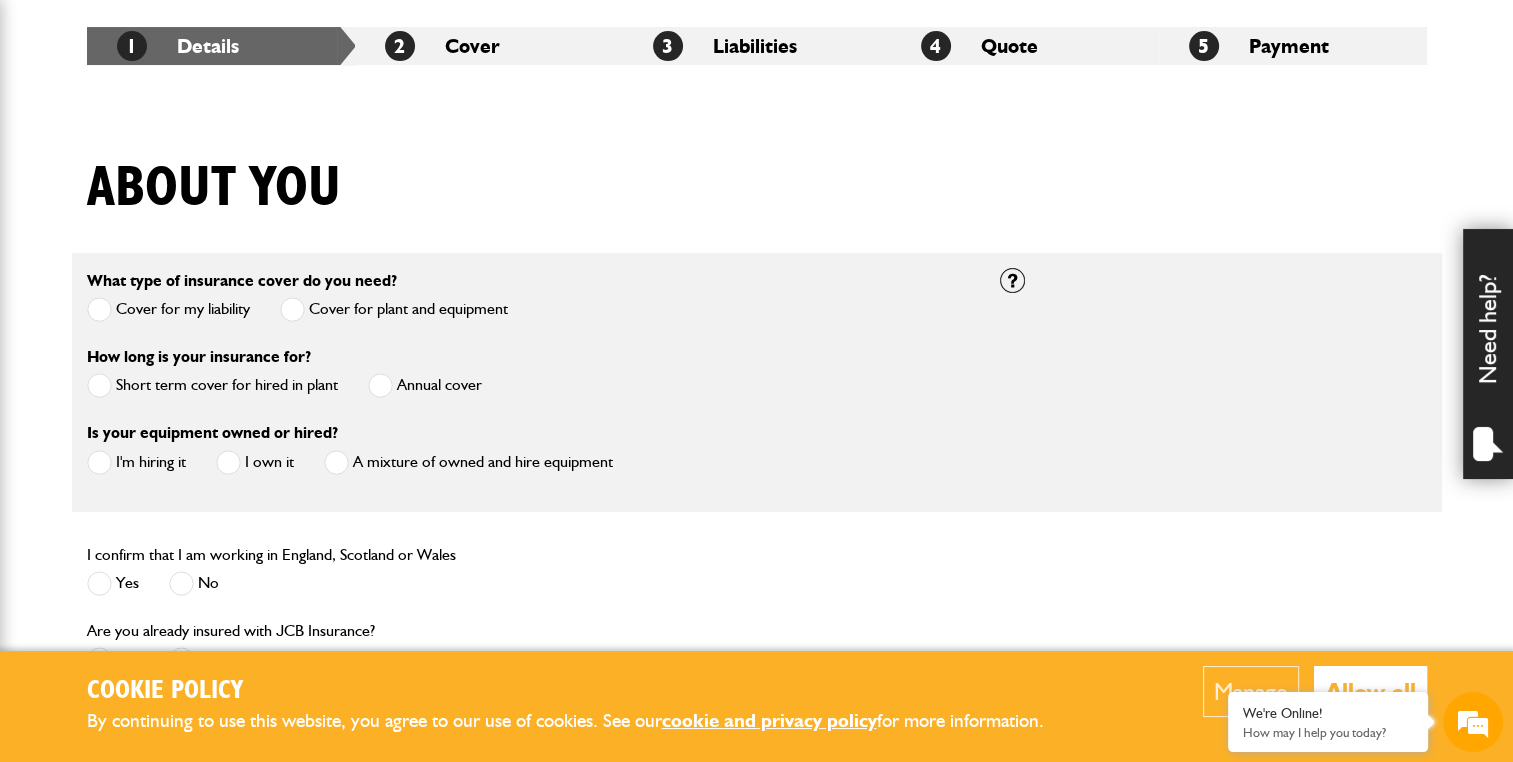 scroll, scrollTop: 400, scrollLeft: 0, axis: vertical 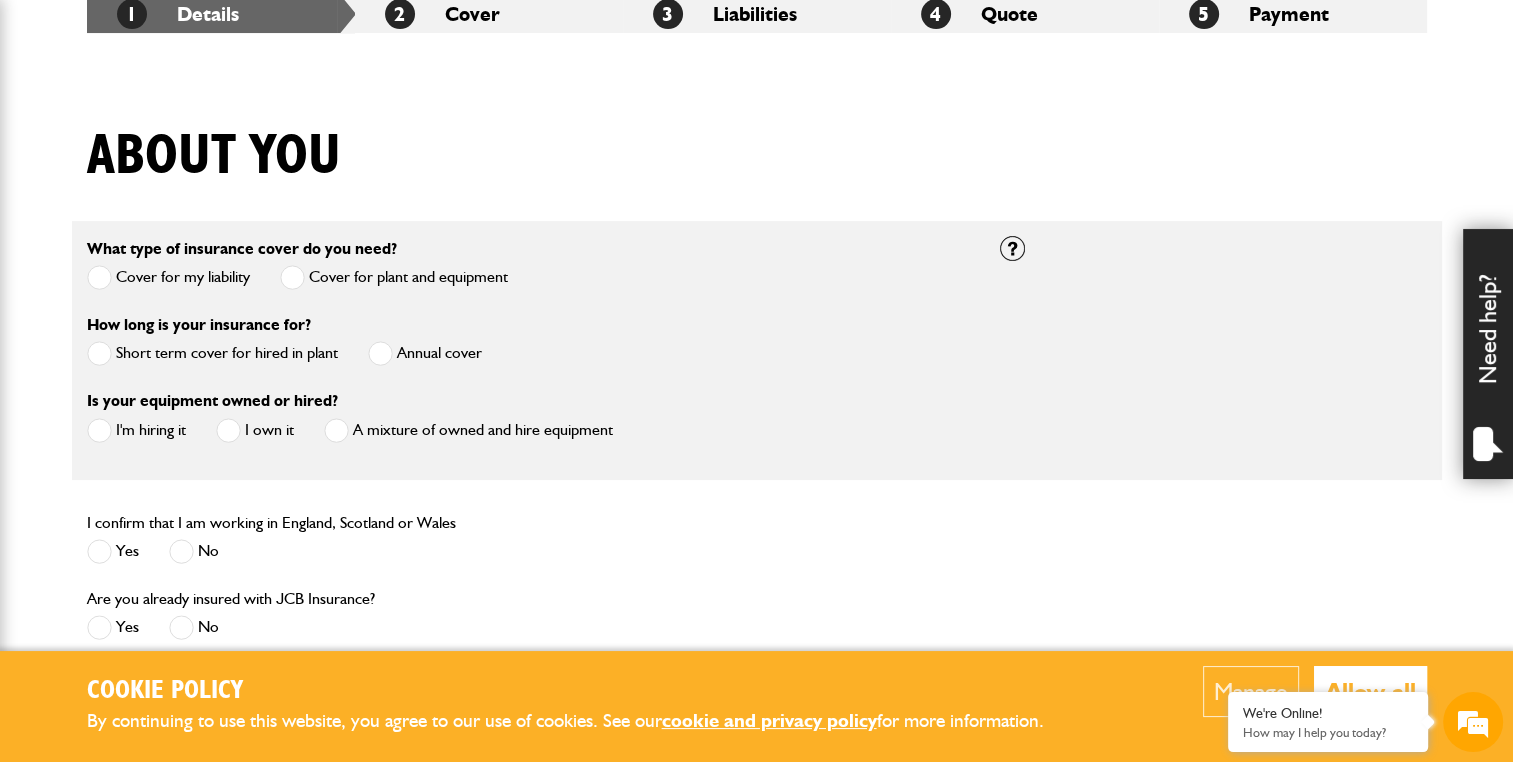 click on "Short term cover for hired in plant" at bounding box center [212, 353] 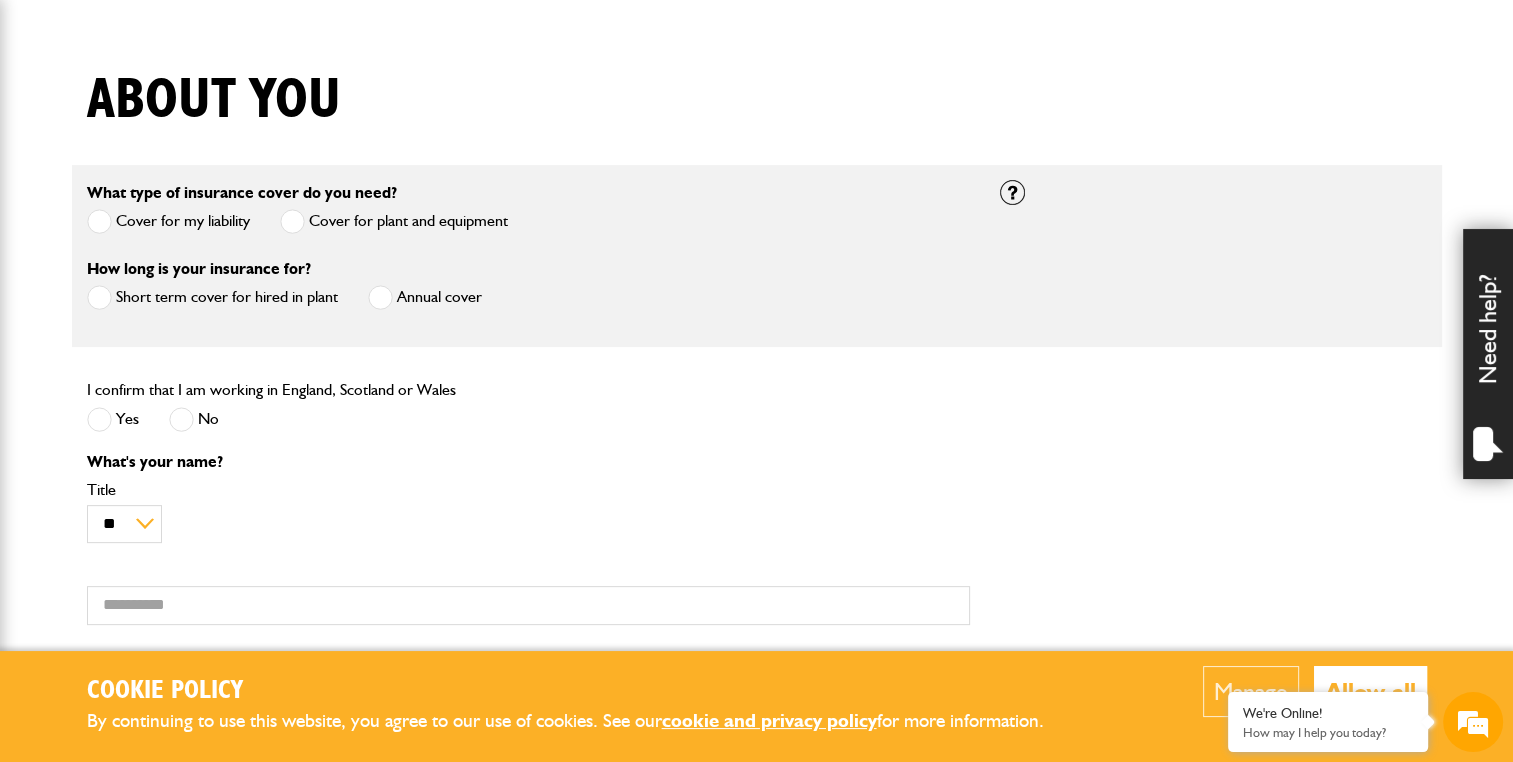 scroll, scrollTop: 600, scrollLeft: 0, axis: vertical 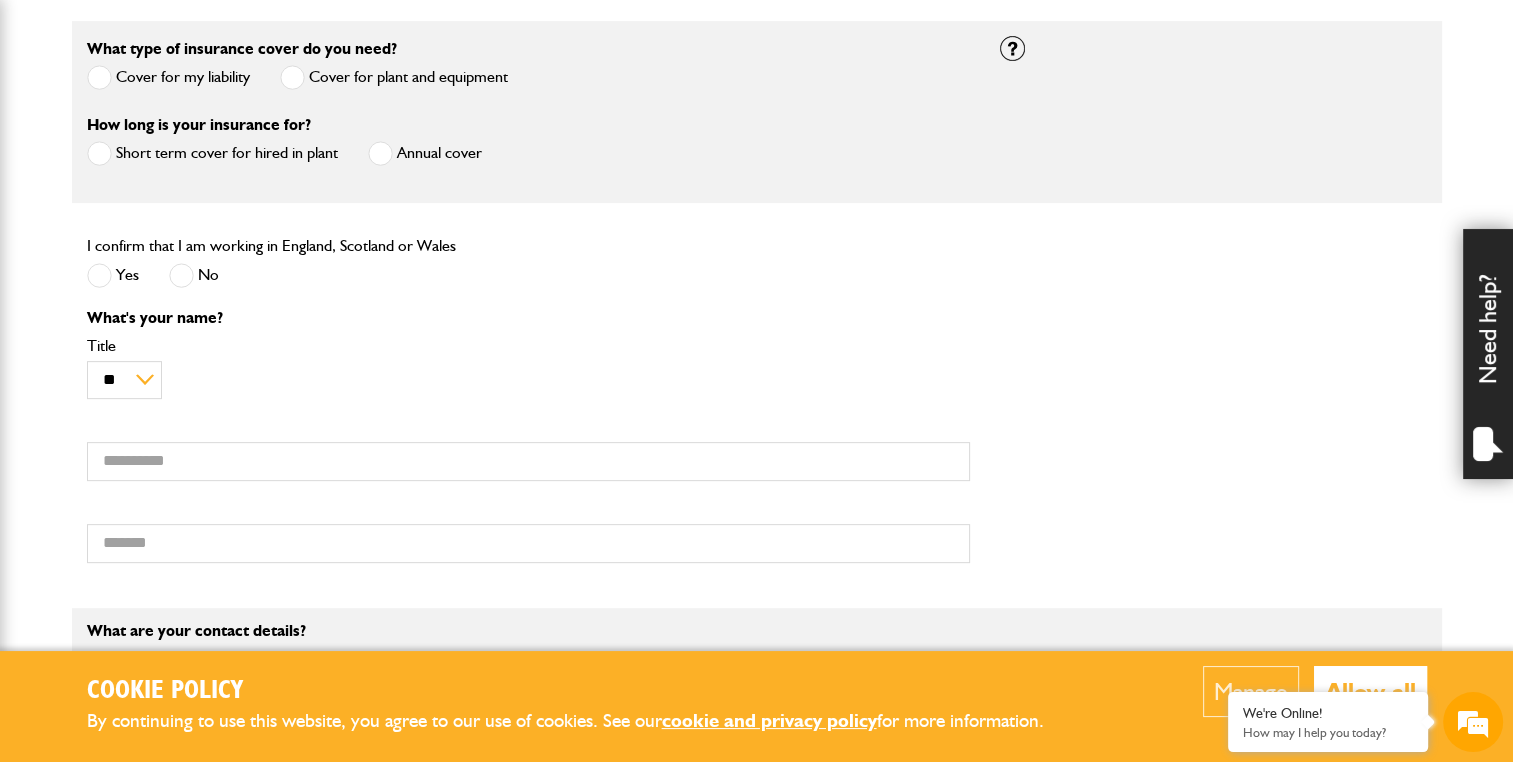 click at bounding box center [99, 275] 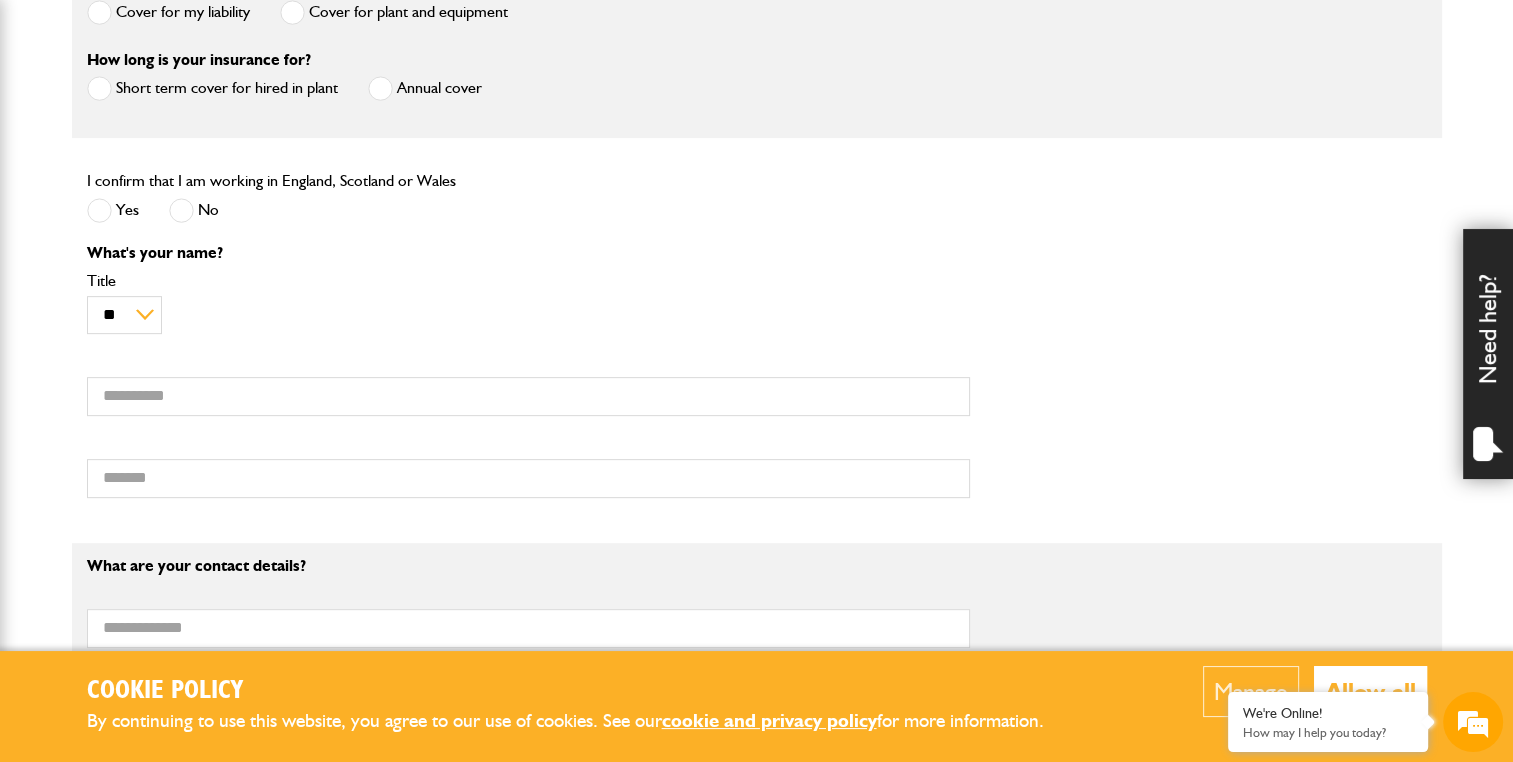 scroll, scrollTop: 700, scrollLeft: 0, axis: vertical 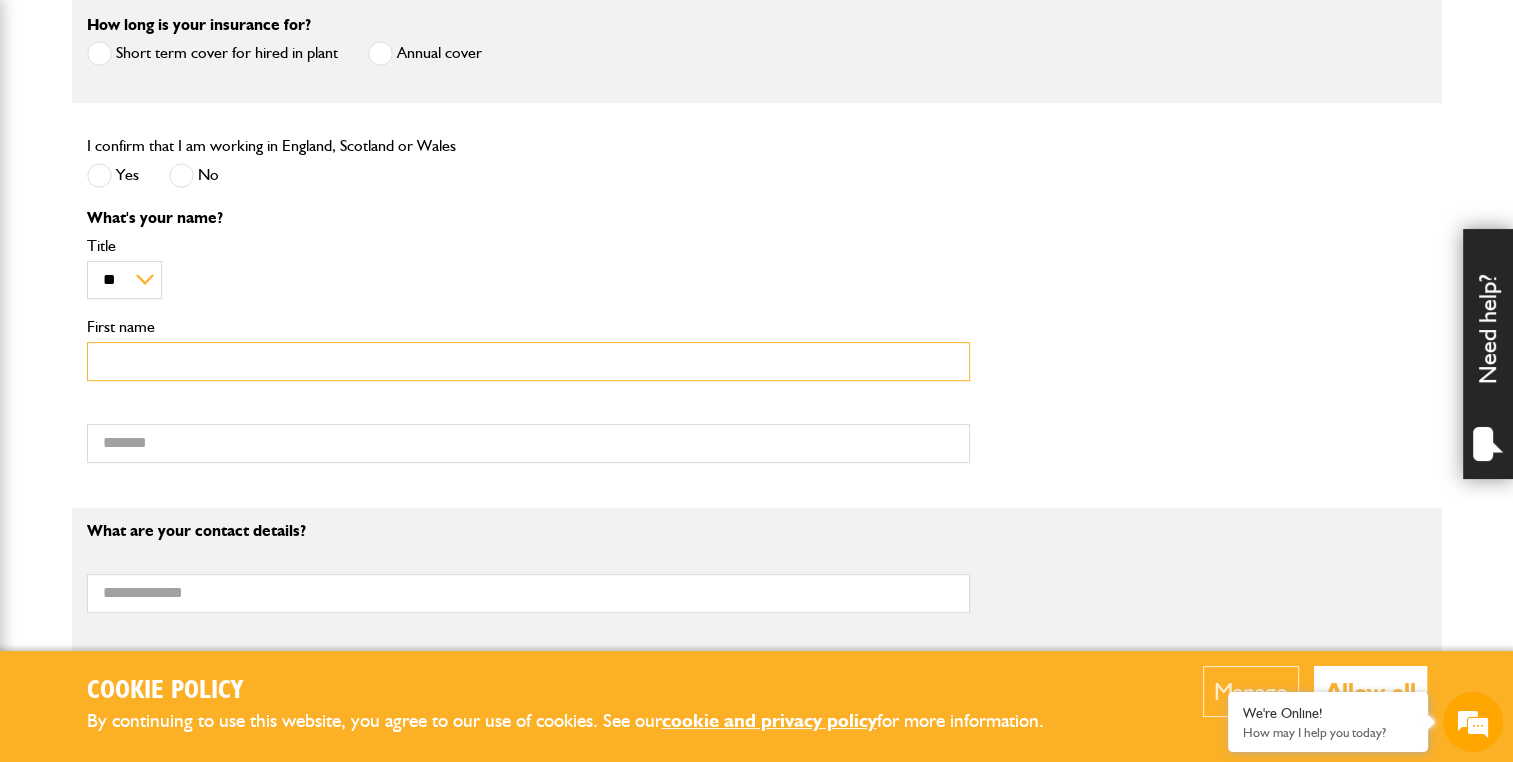click on "First name" at bounding box center (528, 361) 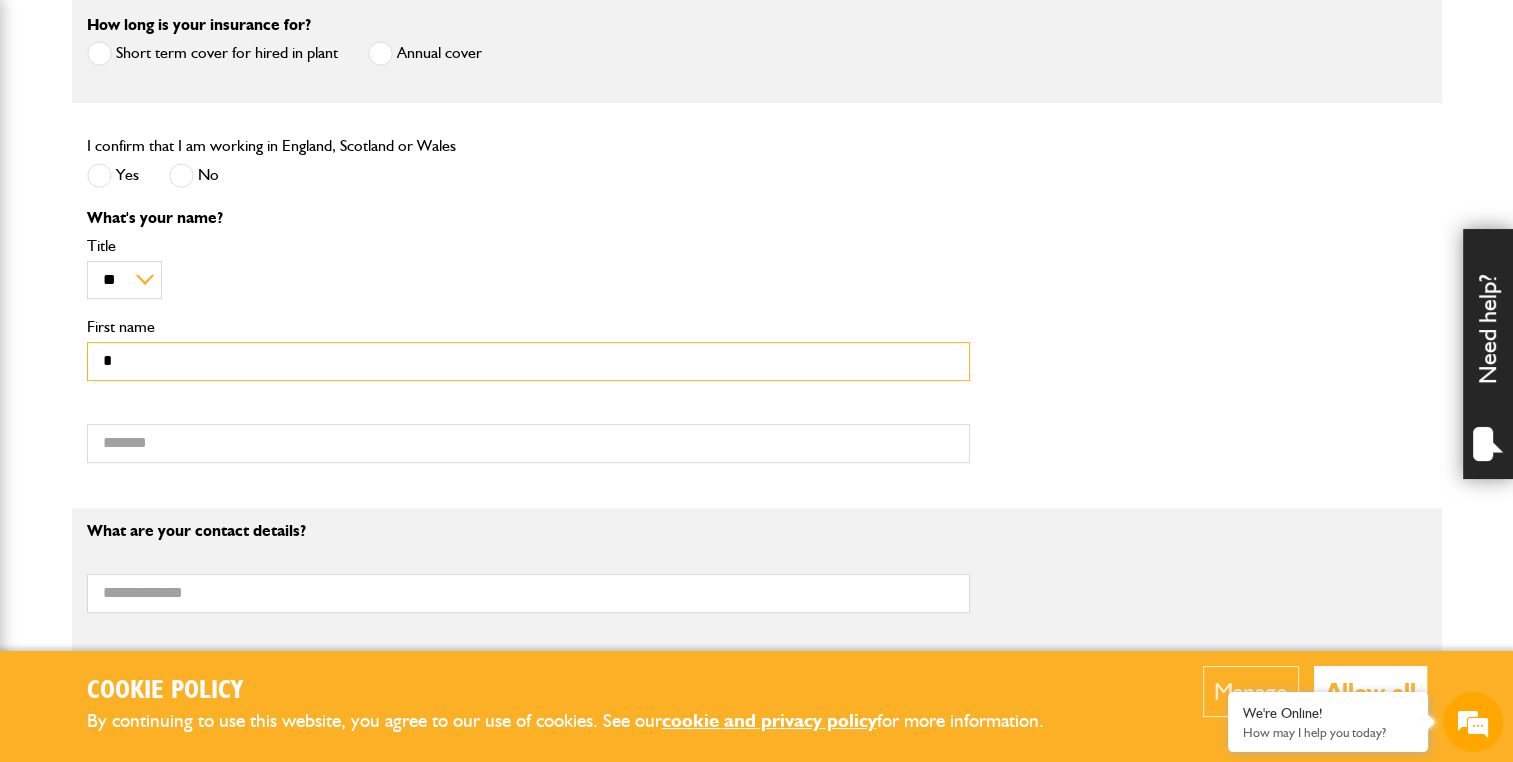 type on "***" 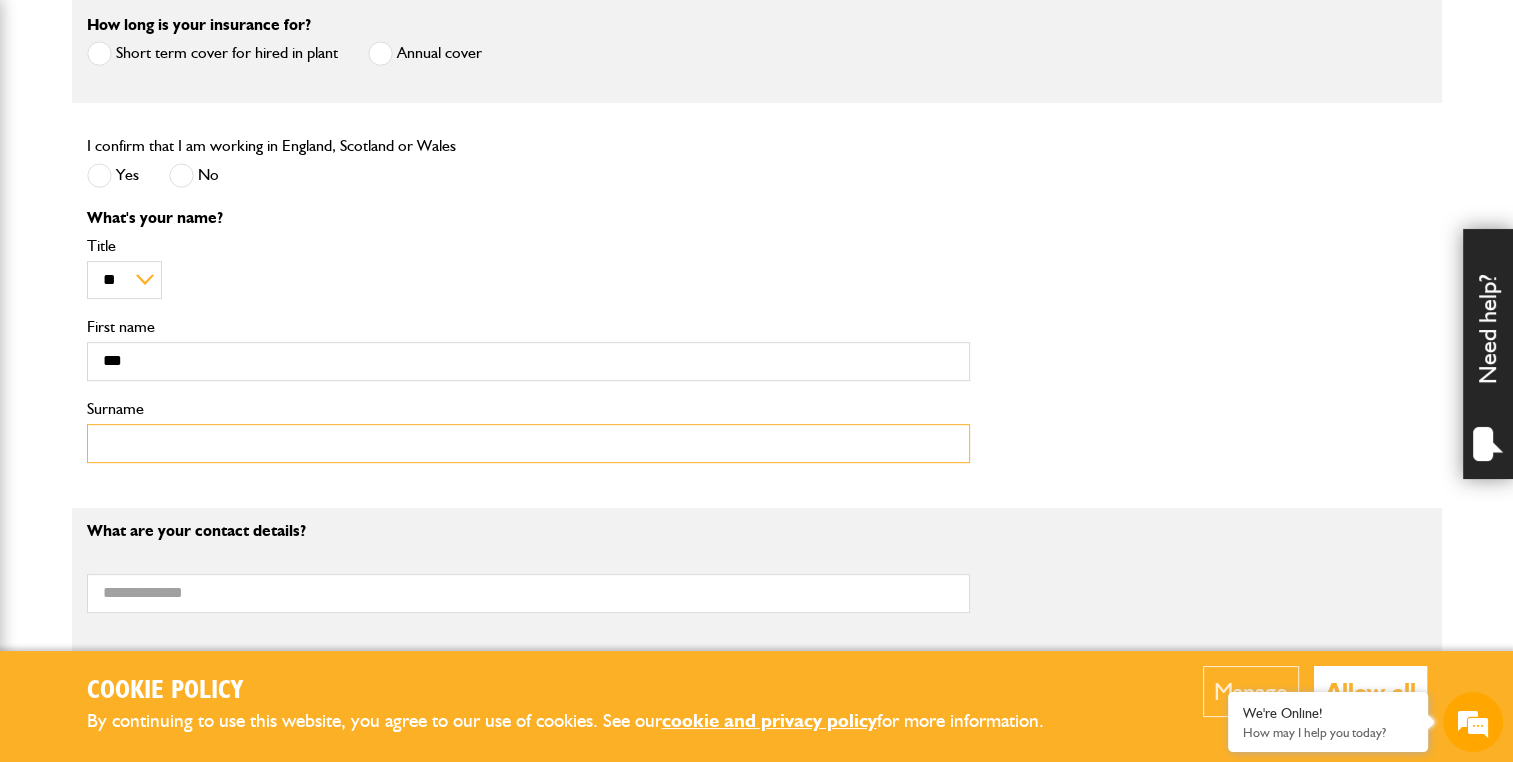 type on "**********" 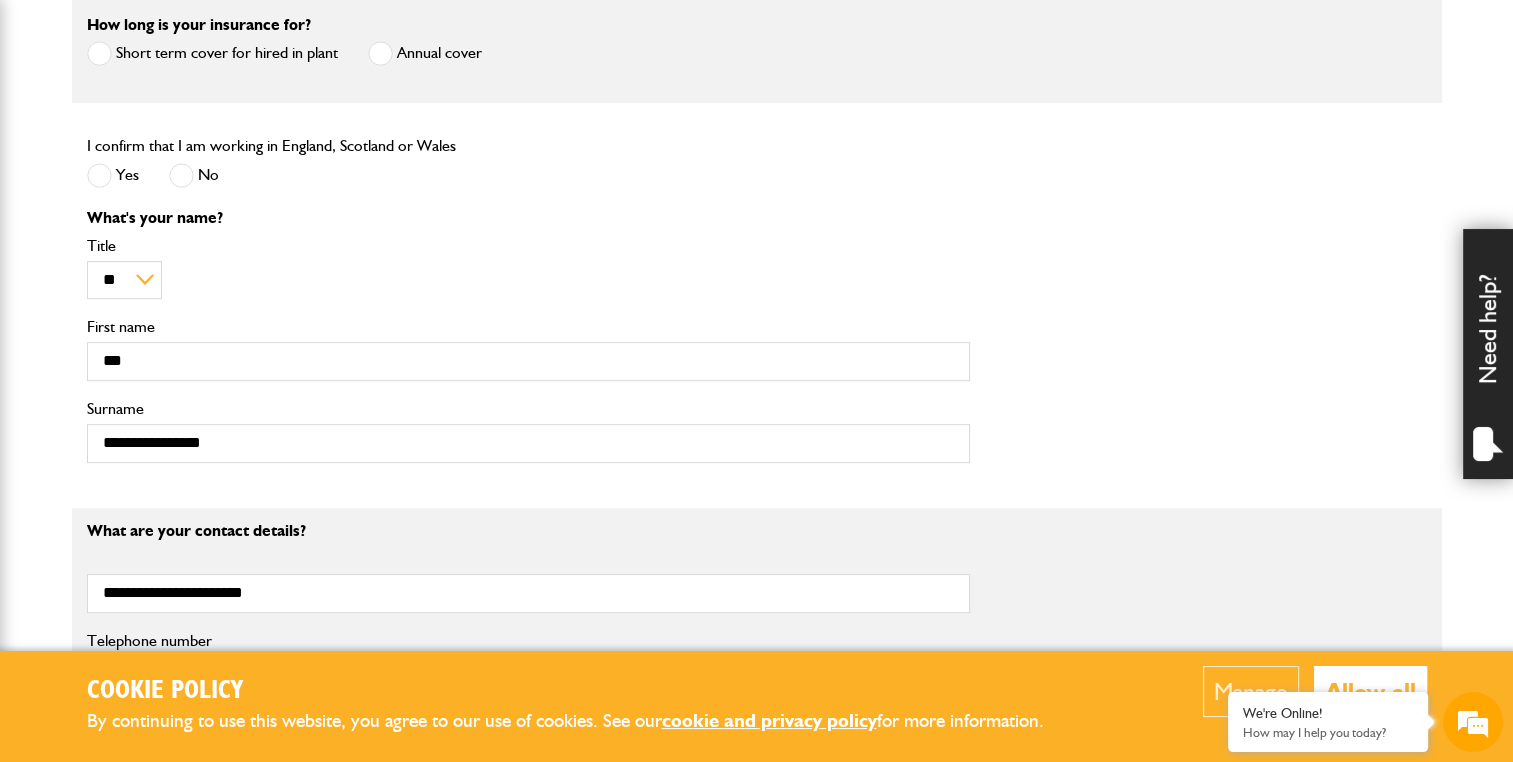 type on "**********" 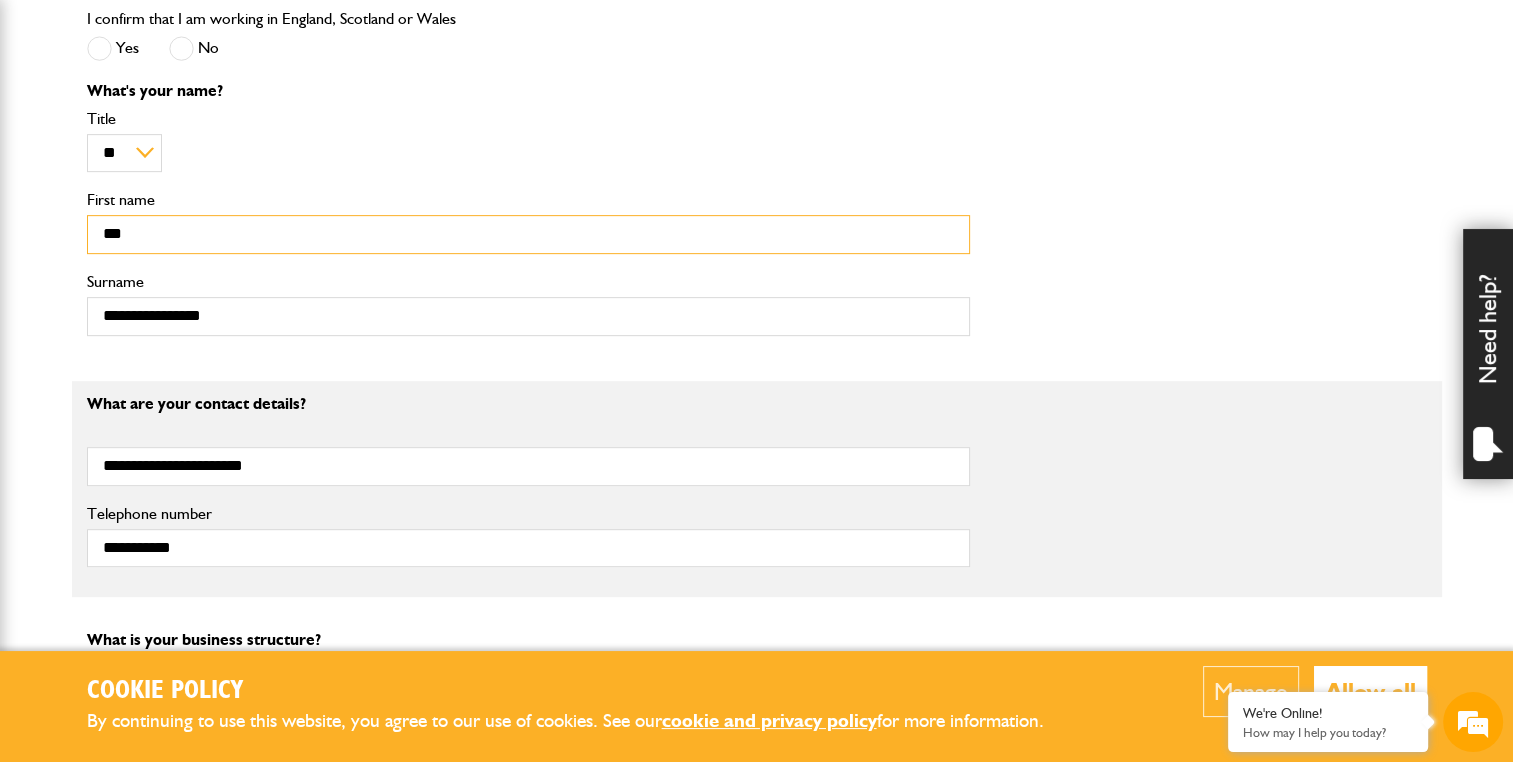 scroll, scrollTop: 1000, scrollLeft: 0, axis: vertical 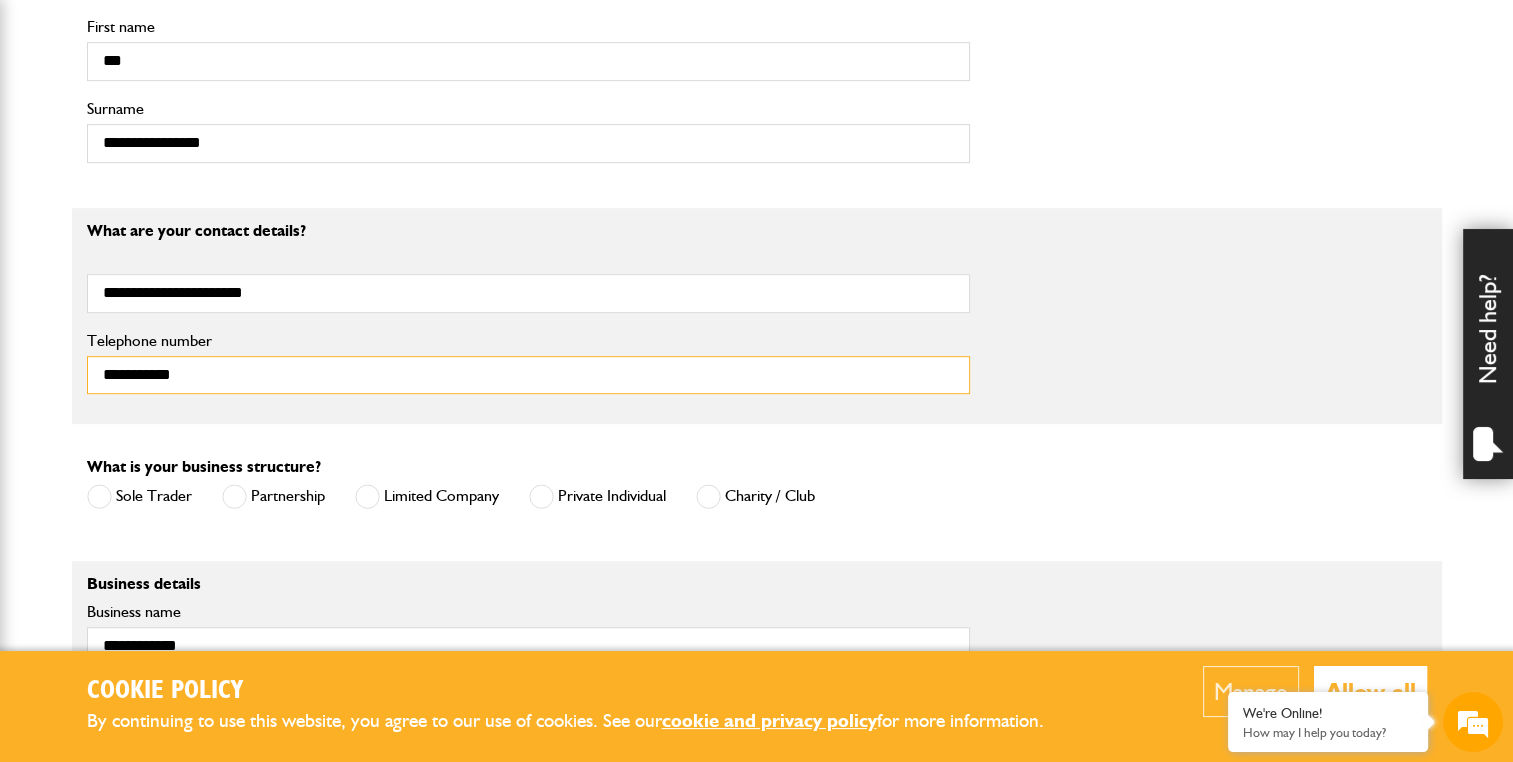drag, startPoint x: 213, startPoint y: 378, endPoint x: 53, endPoint y: 376, distance: 160.0125 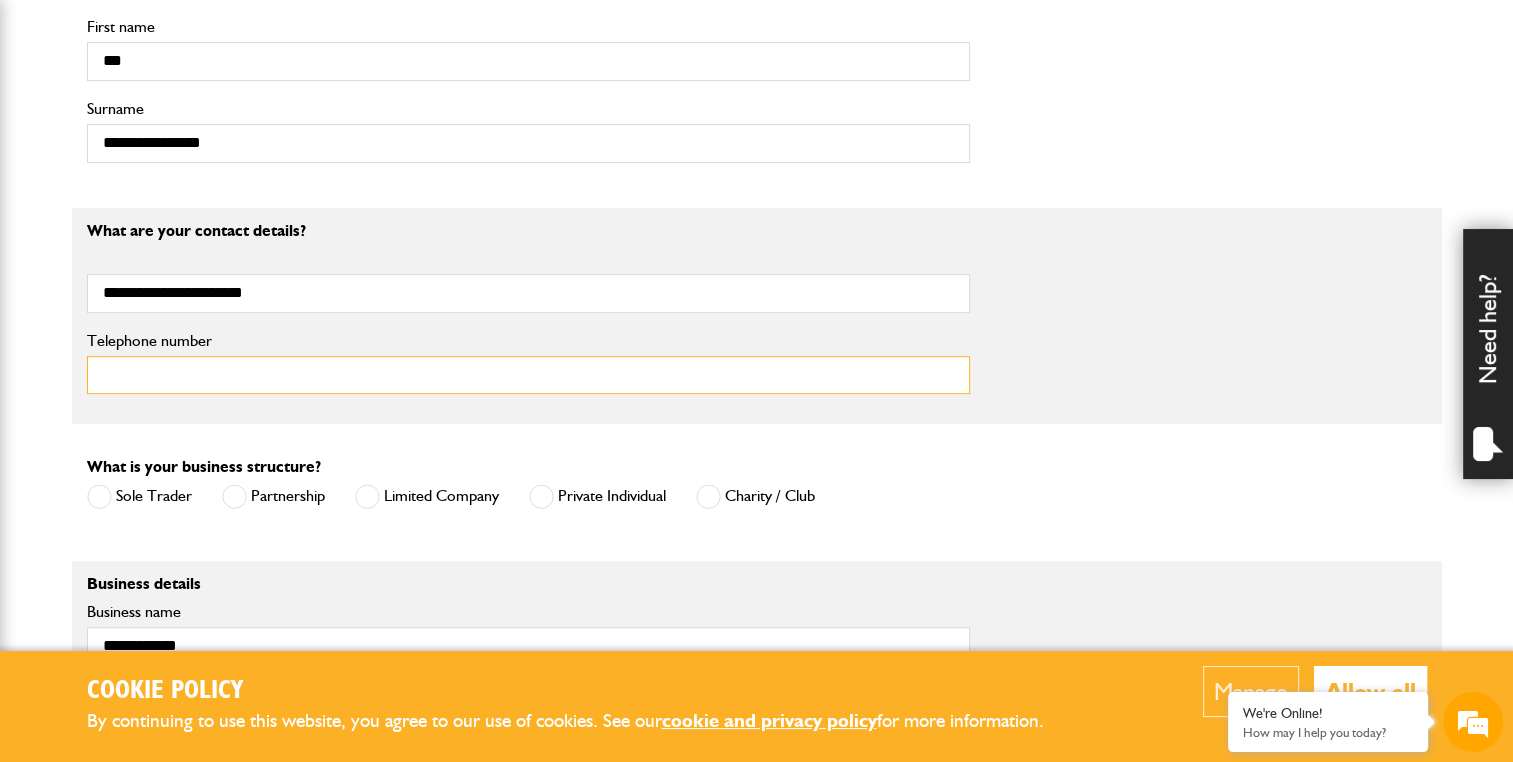 type 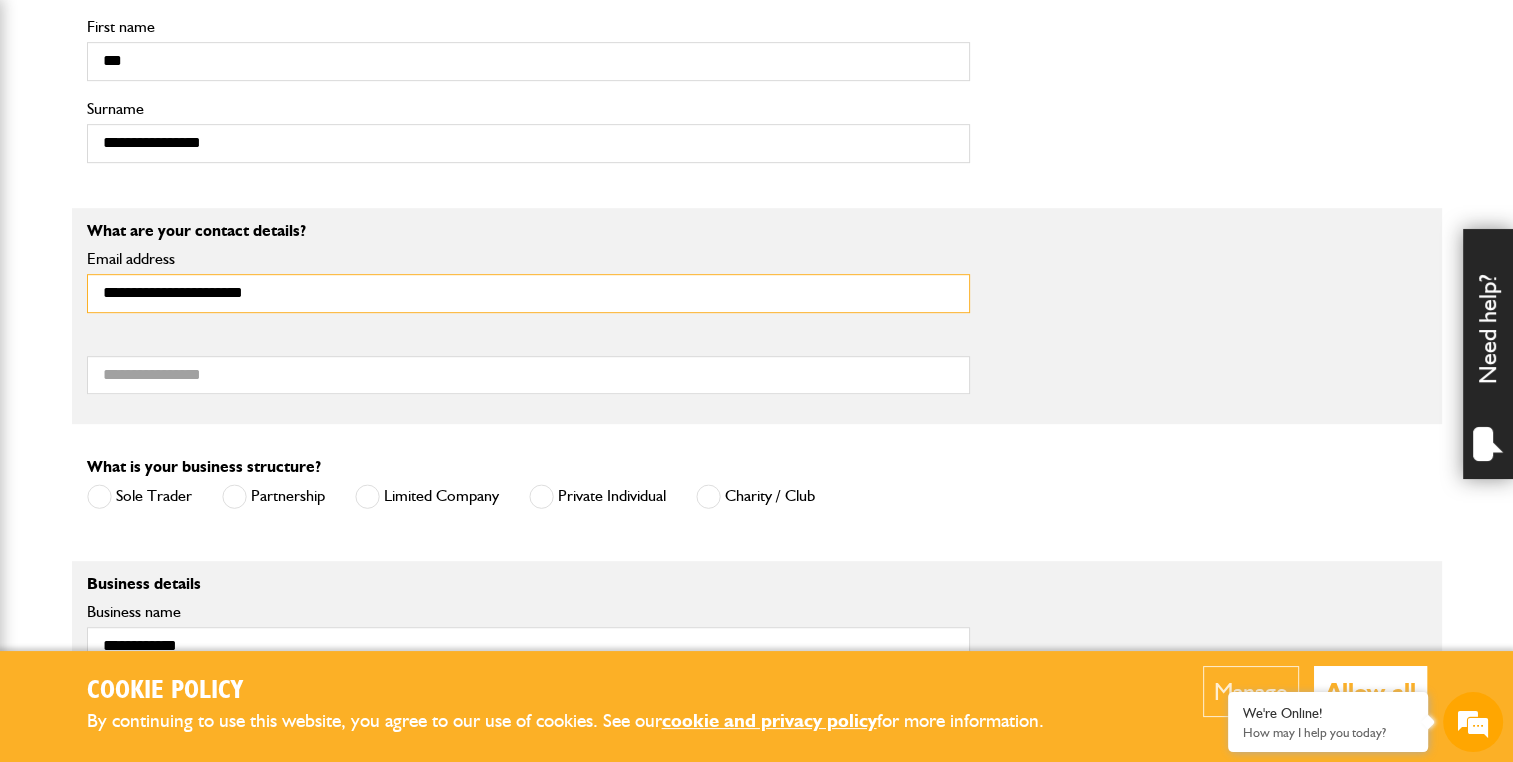 click on "**********" at bounding box center [528, 293] 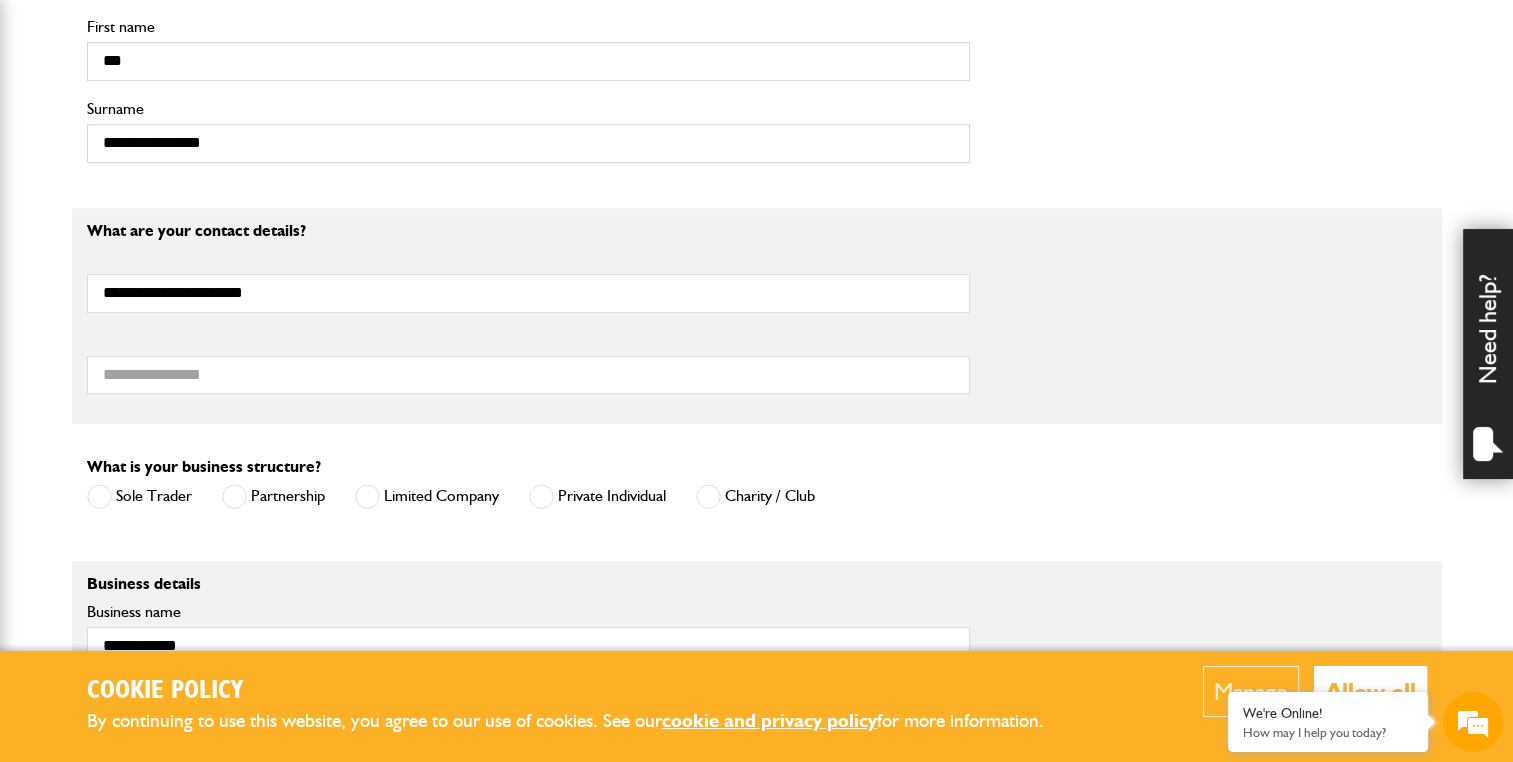 click on "Email address" at bounding box center [528, 259] 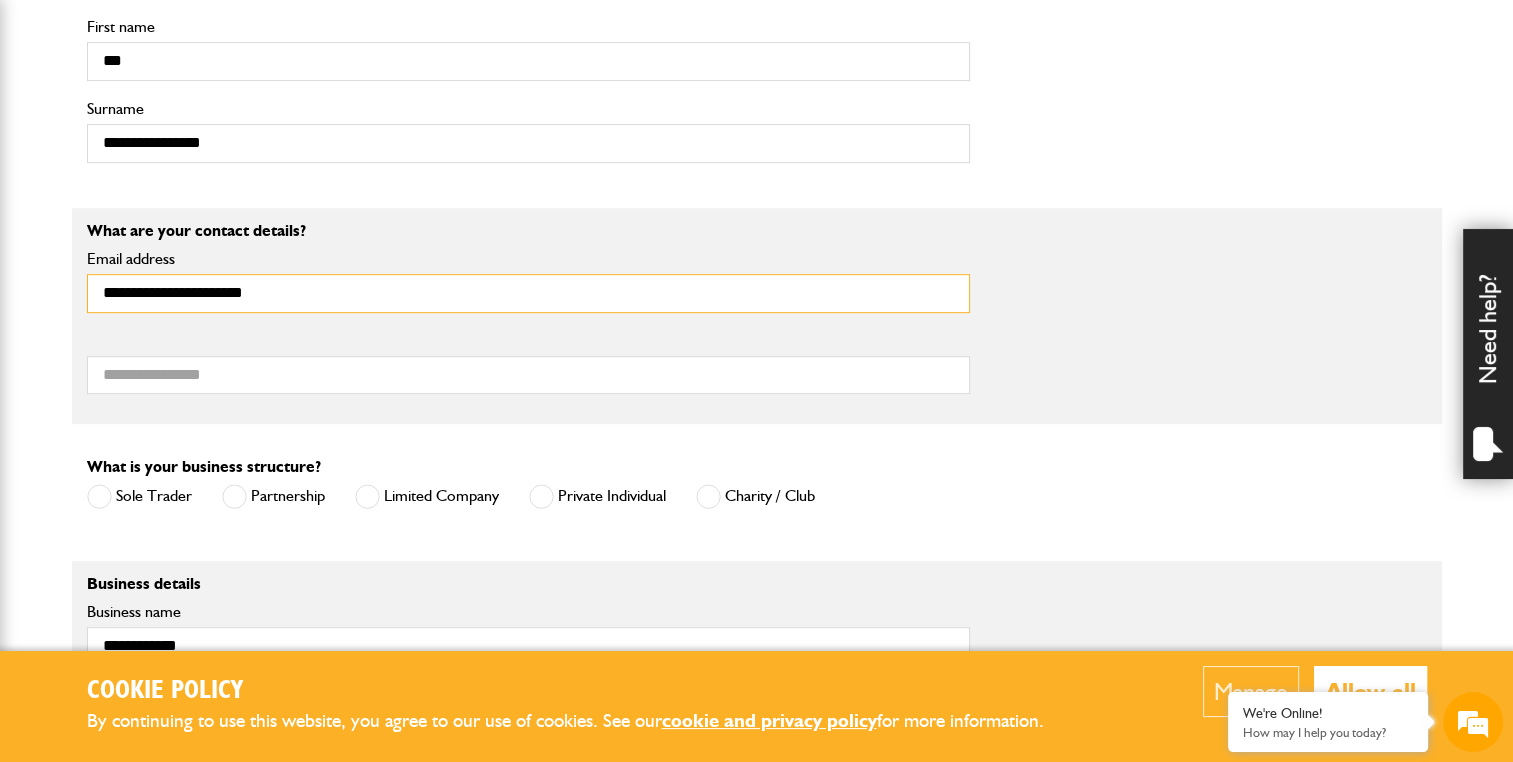 click on "**********" at bounding box center (528, 293) 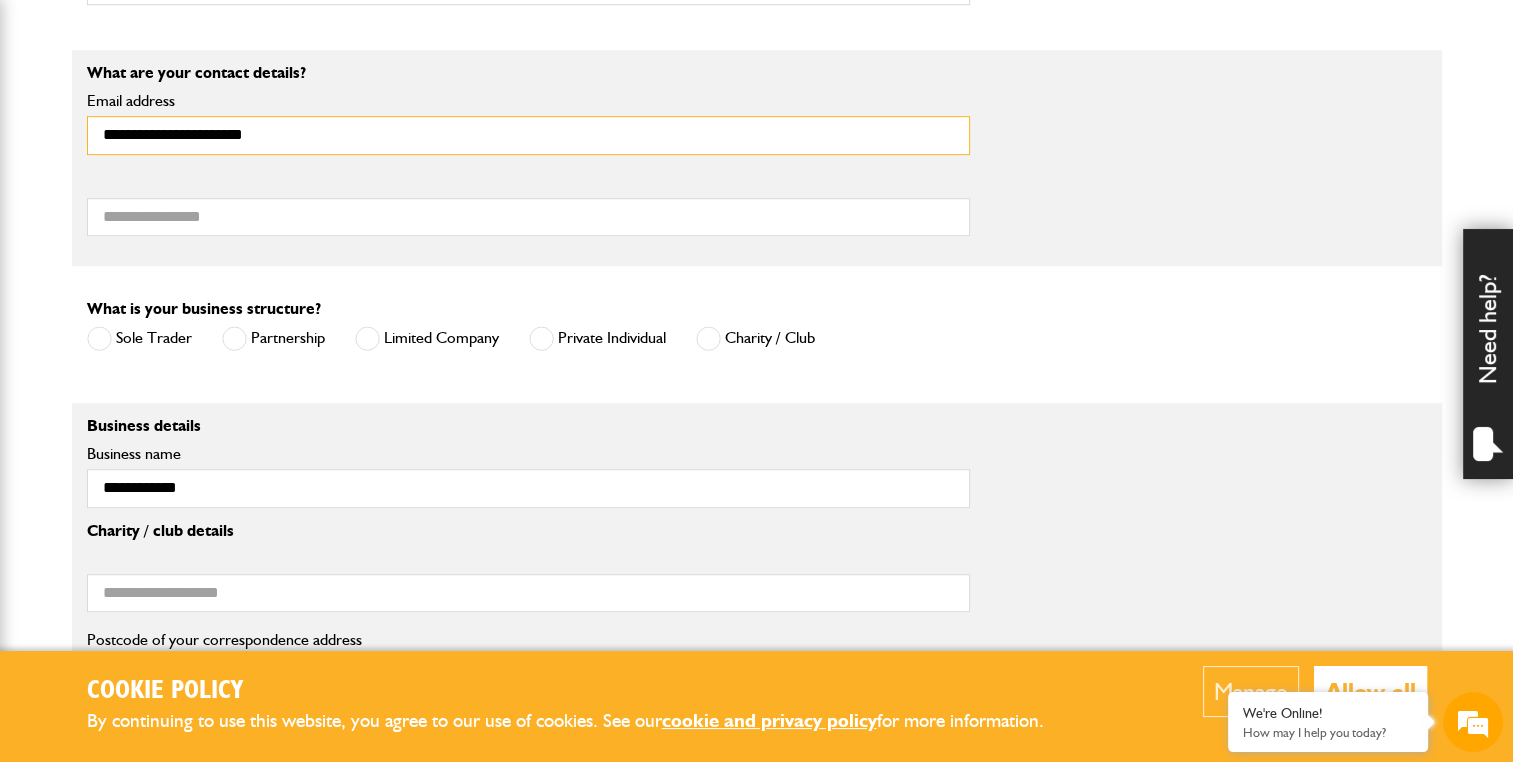 scroll, scrollTop: 1200, scrollLeft: 0, axis: vertical 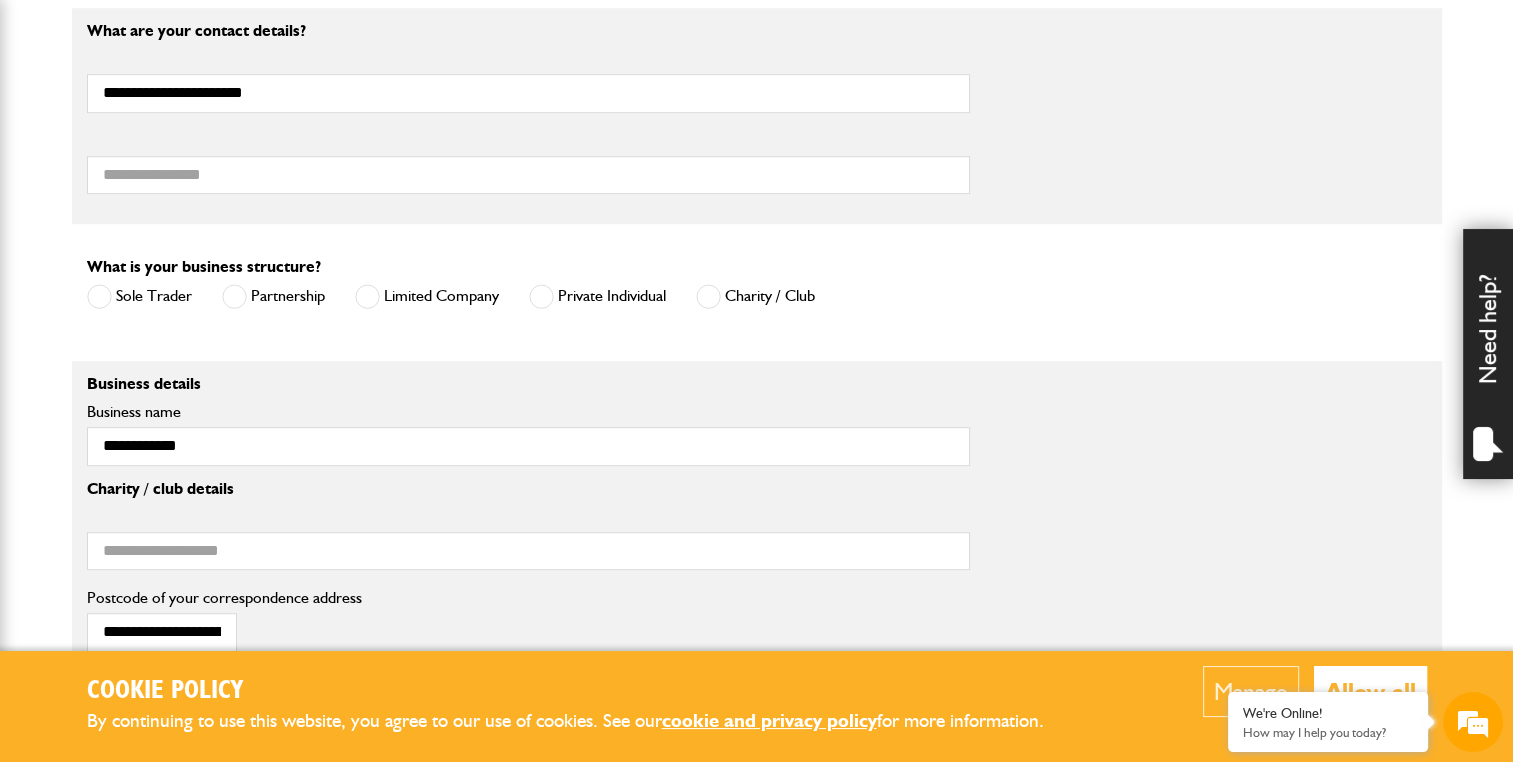 click on "Limited Company" at bounding box center [427, 296] 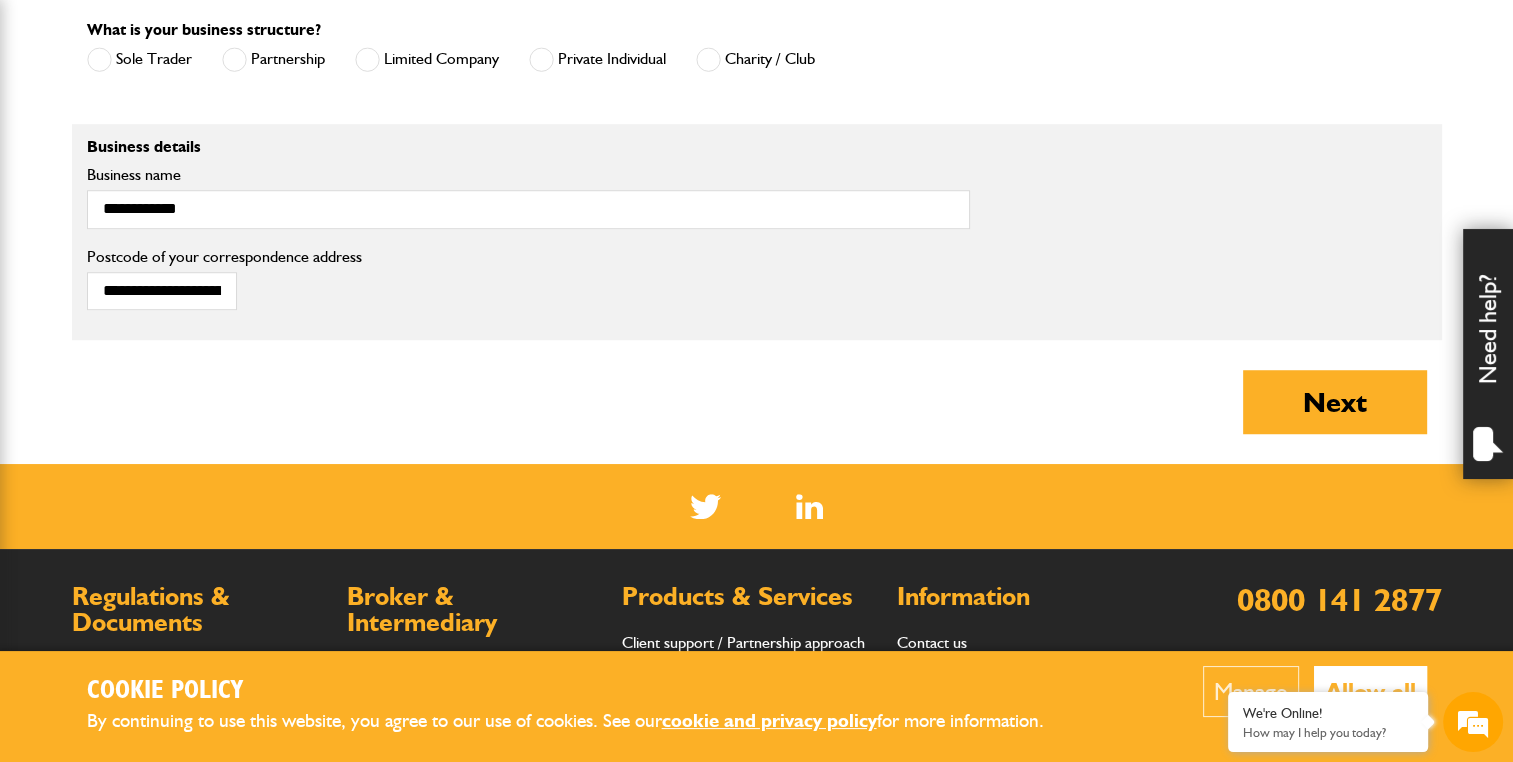 scroll, scrollTop: 1500, scrollLeft: 0, axis: vertical 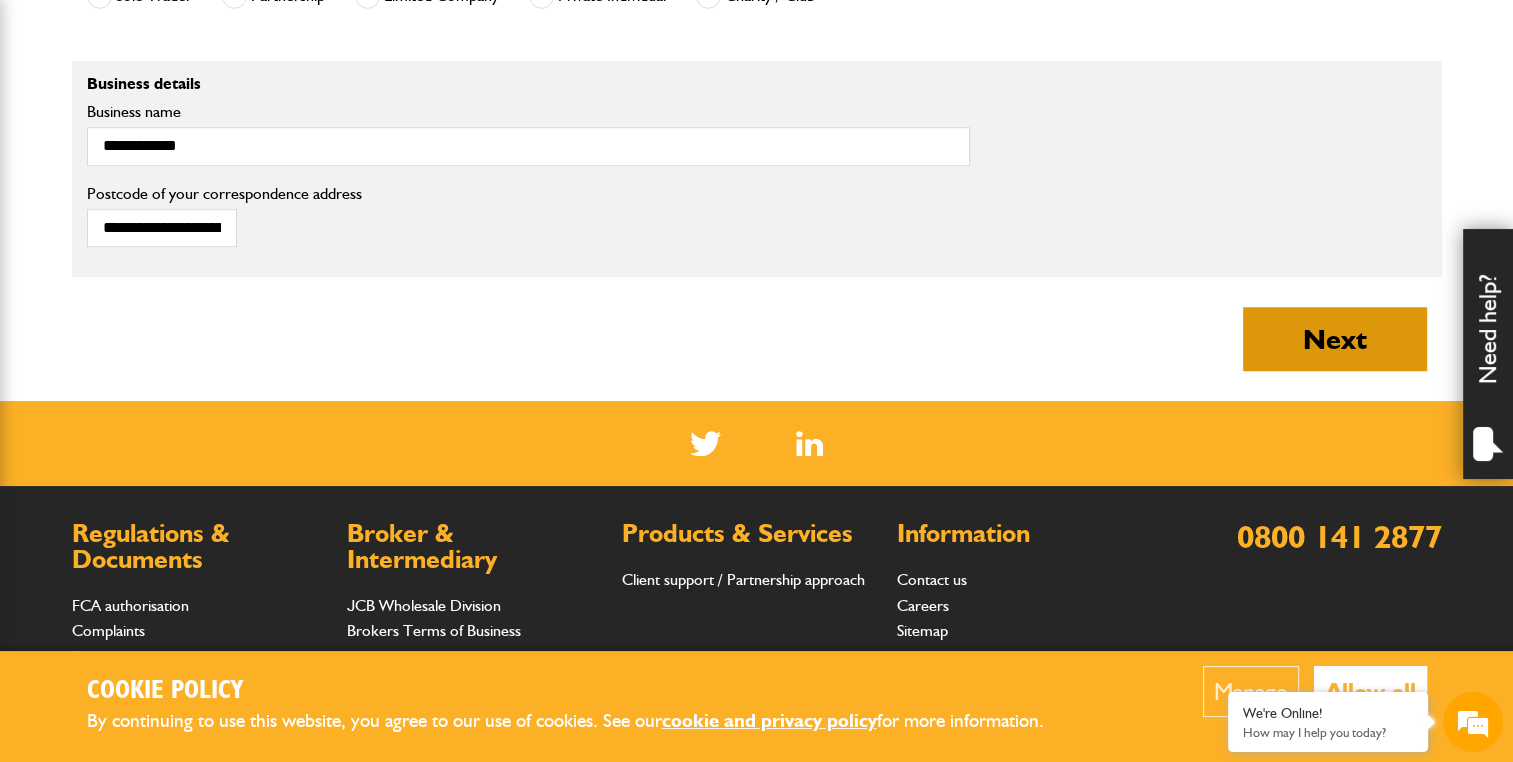 click on "Next" at bounding box center (1335, 339) 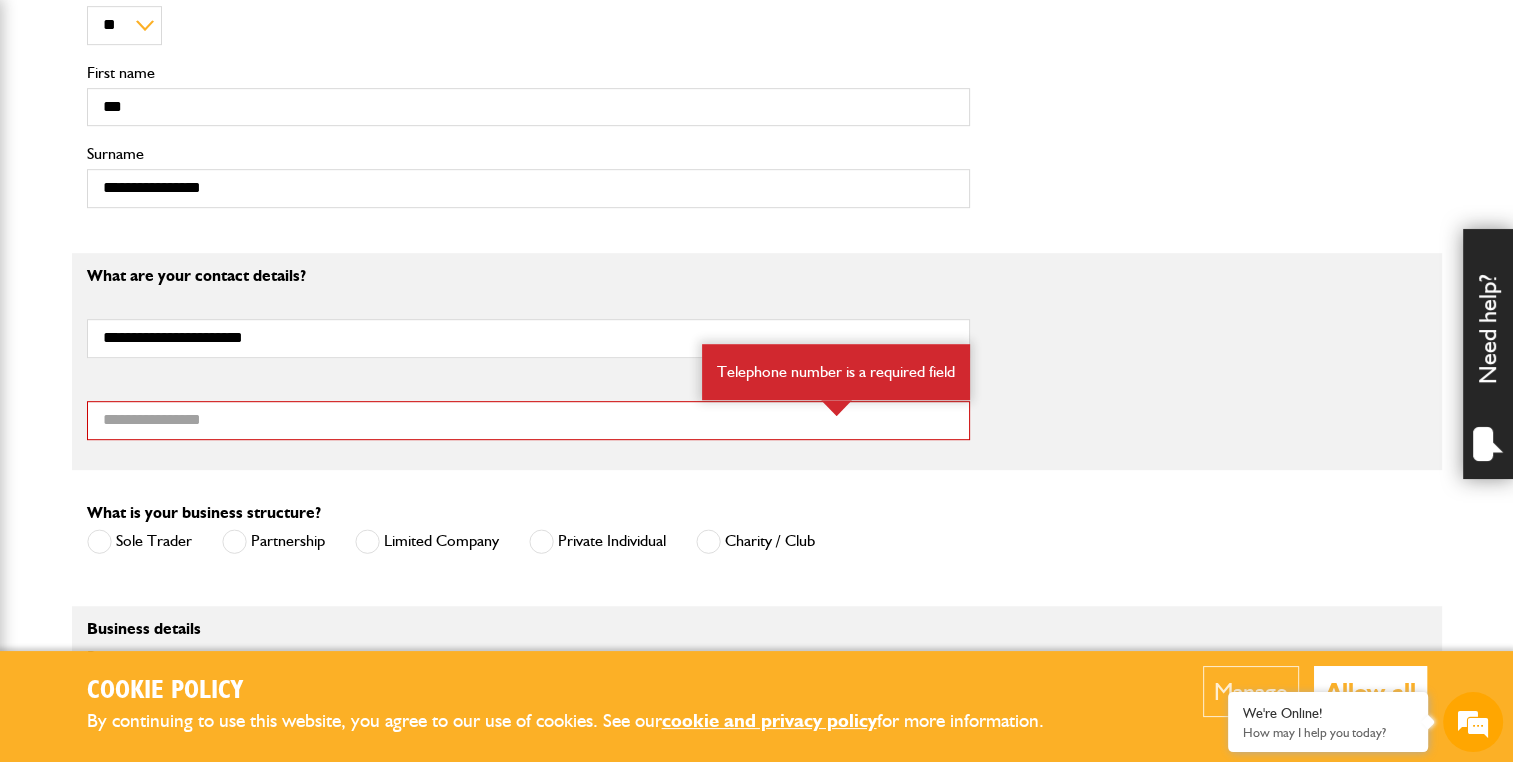 scroll, scrollTop: 1100, scrollLeft: 0, axis: vertical 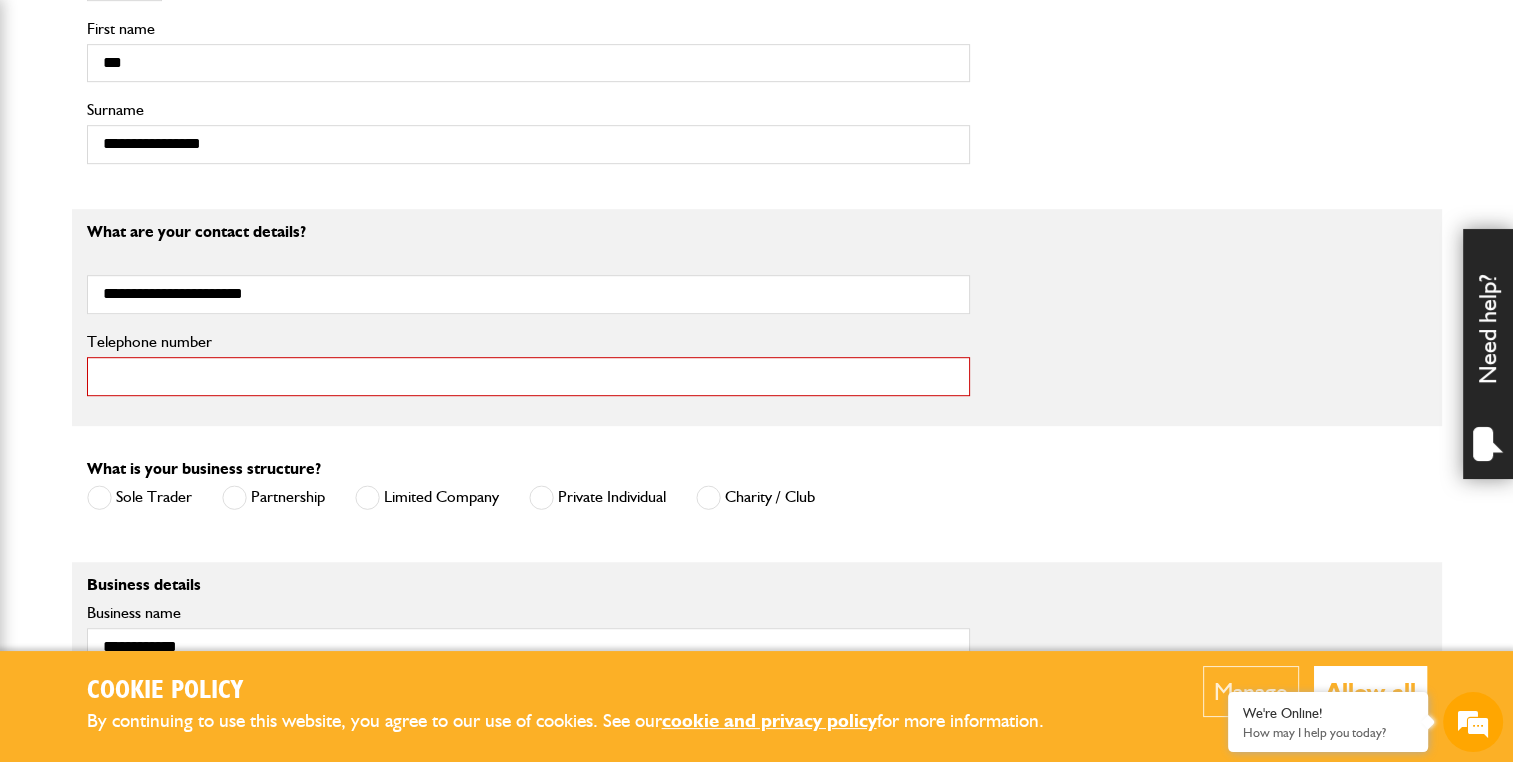 click on "Telephone number" at bounding box center [528, 376] 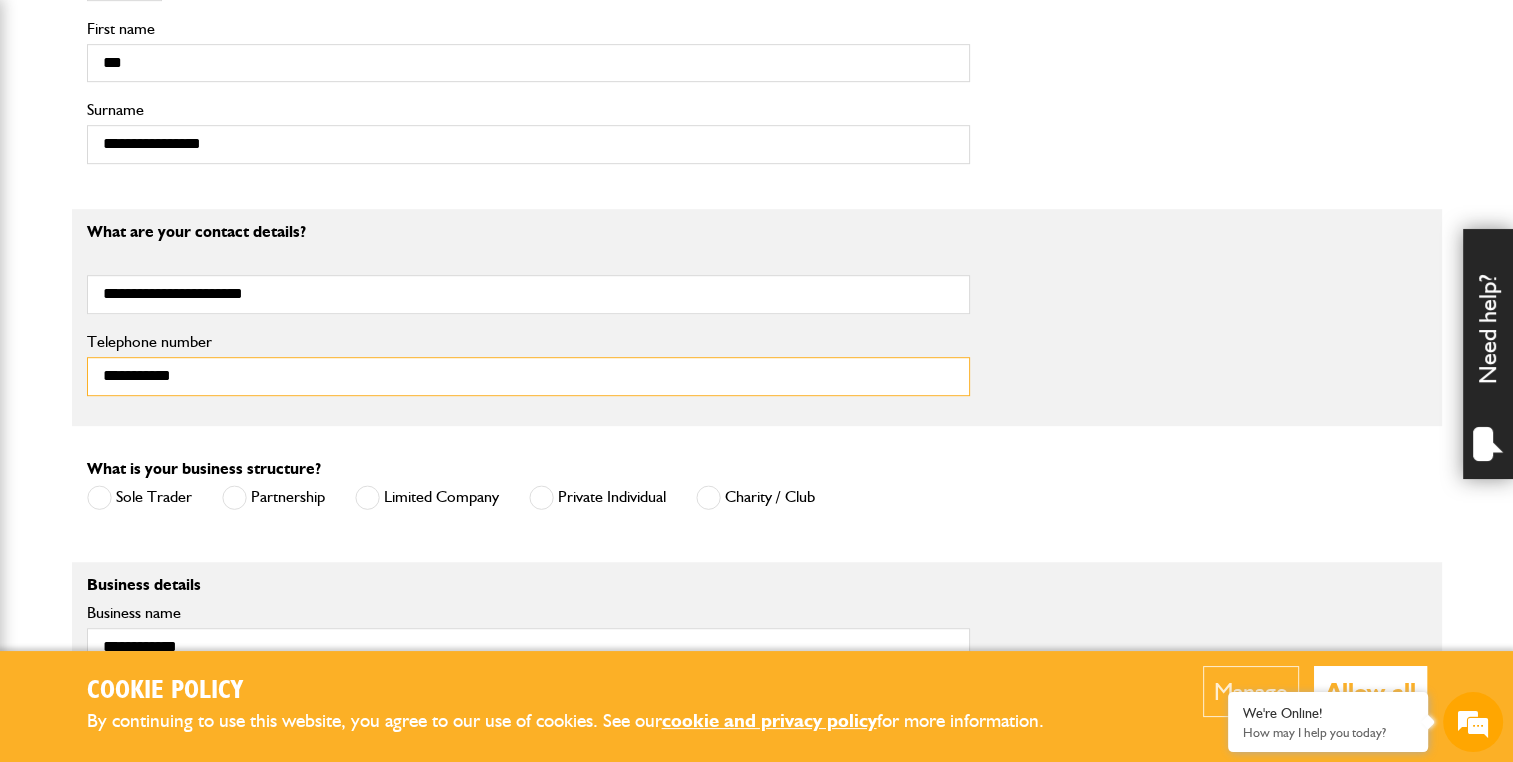 scroll, scrollTop: 0, scrollLeft: 0, axis: both 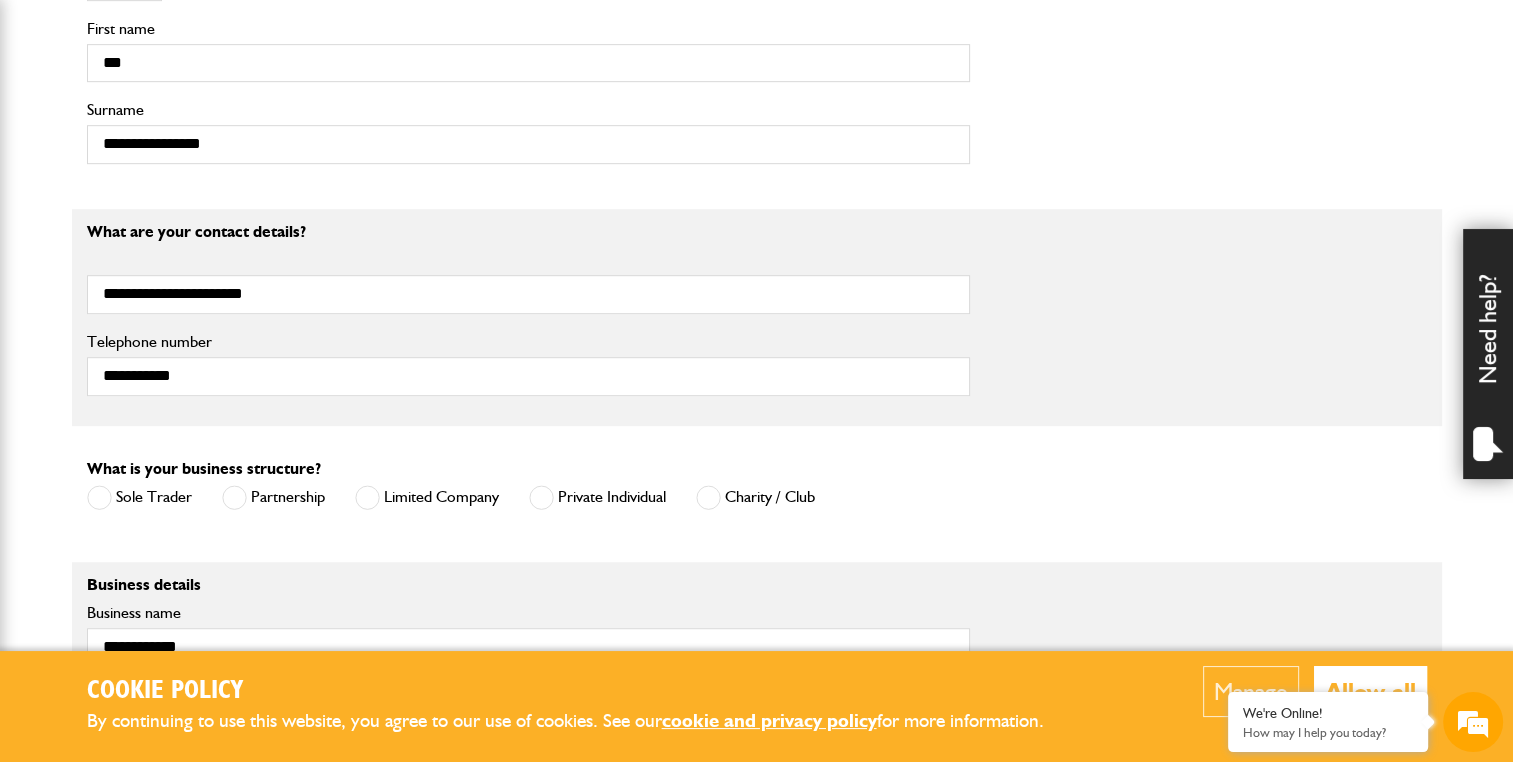 click on "**********" at bounding box center (528, 365) 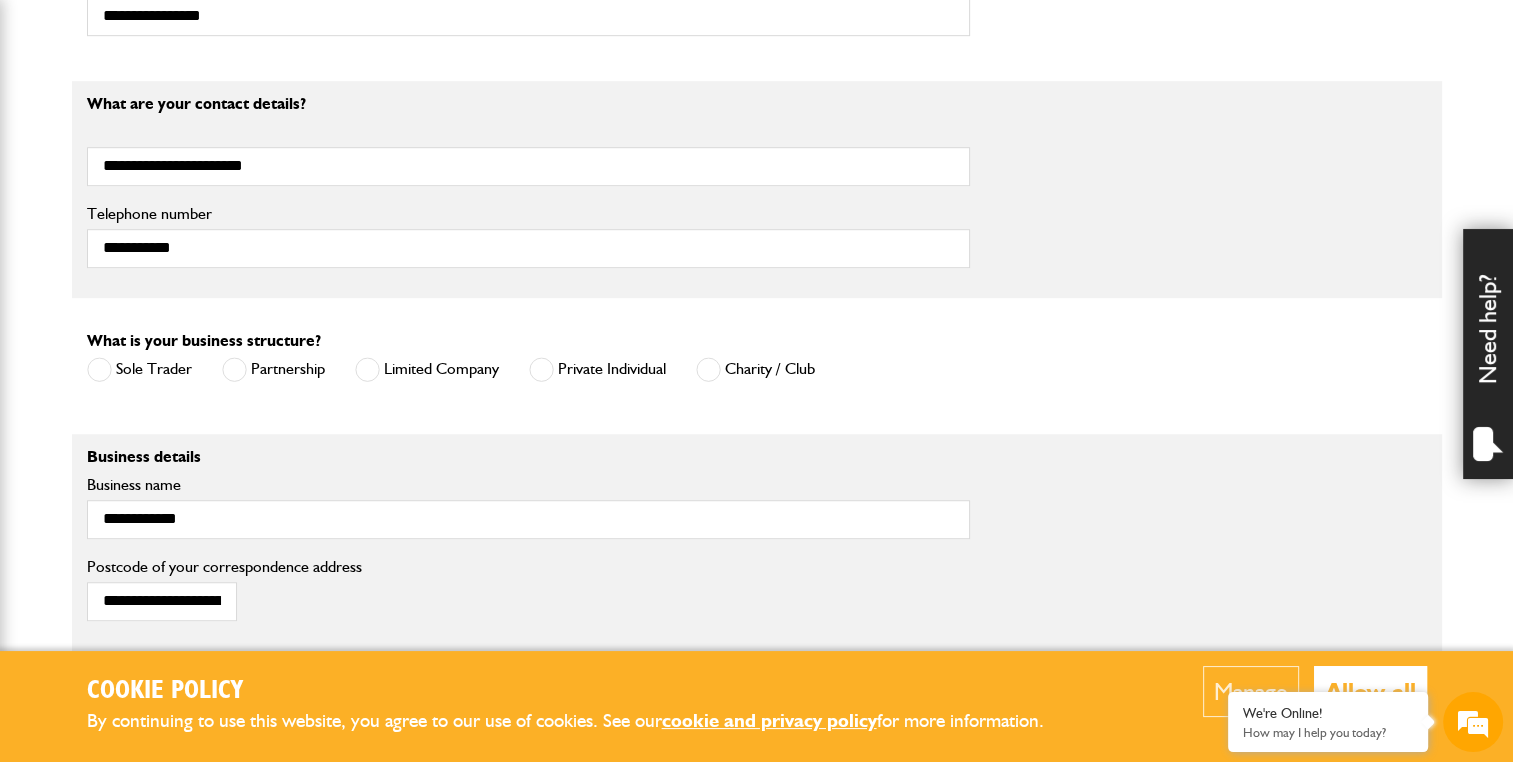 scroll, scrollTop: 1400, scrollLeft: 0, axis: vertical 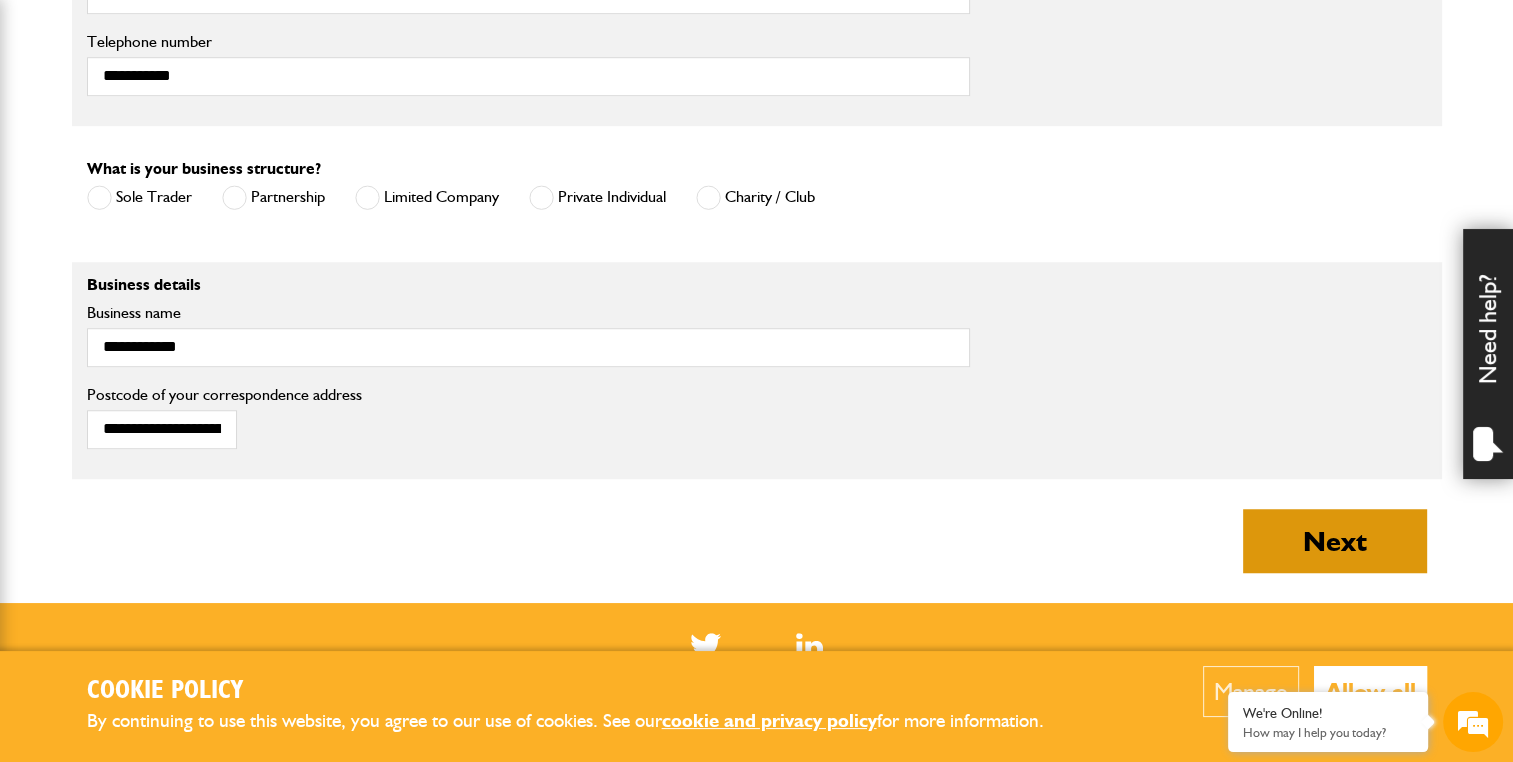 click on "Next" at bounding box center [1335, 541] 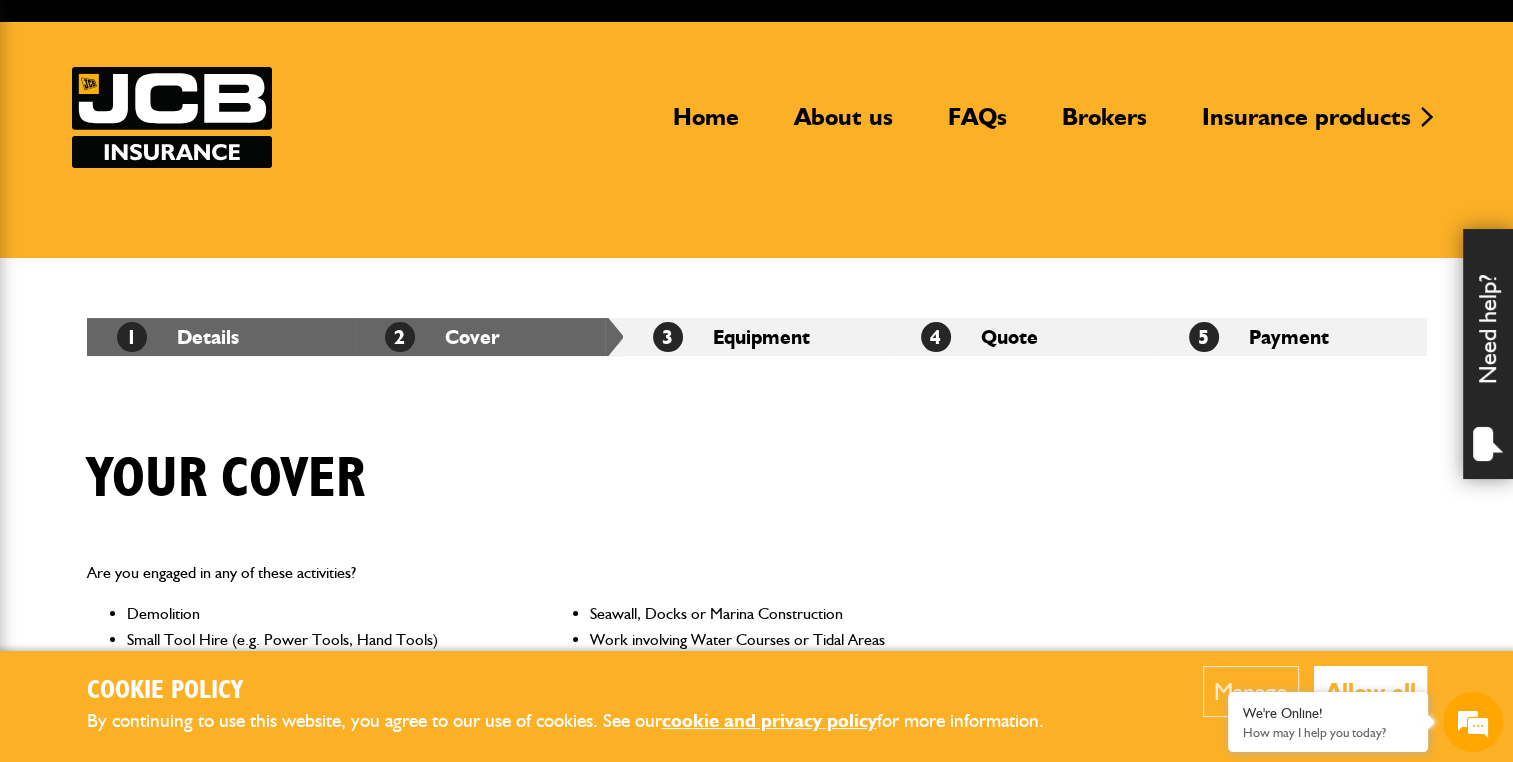 scroll, scrollTop: 300, scrollLeft: 0, axis: vertical 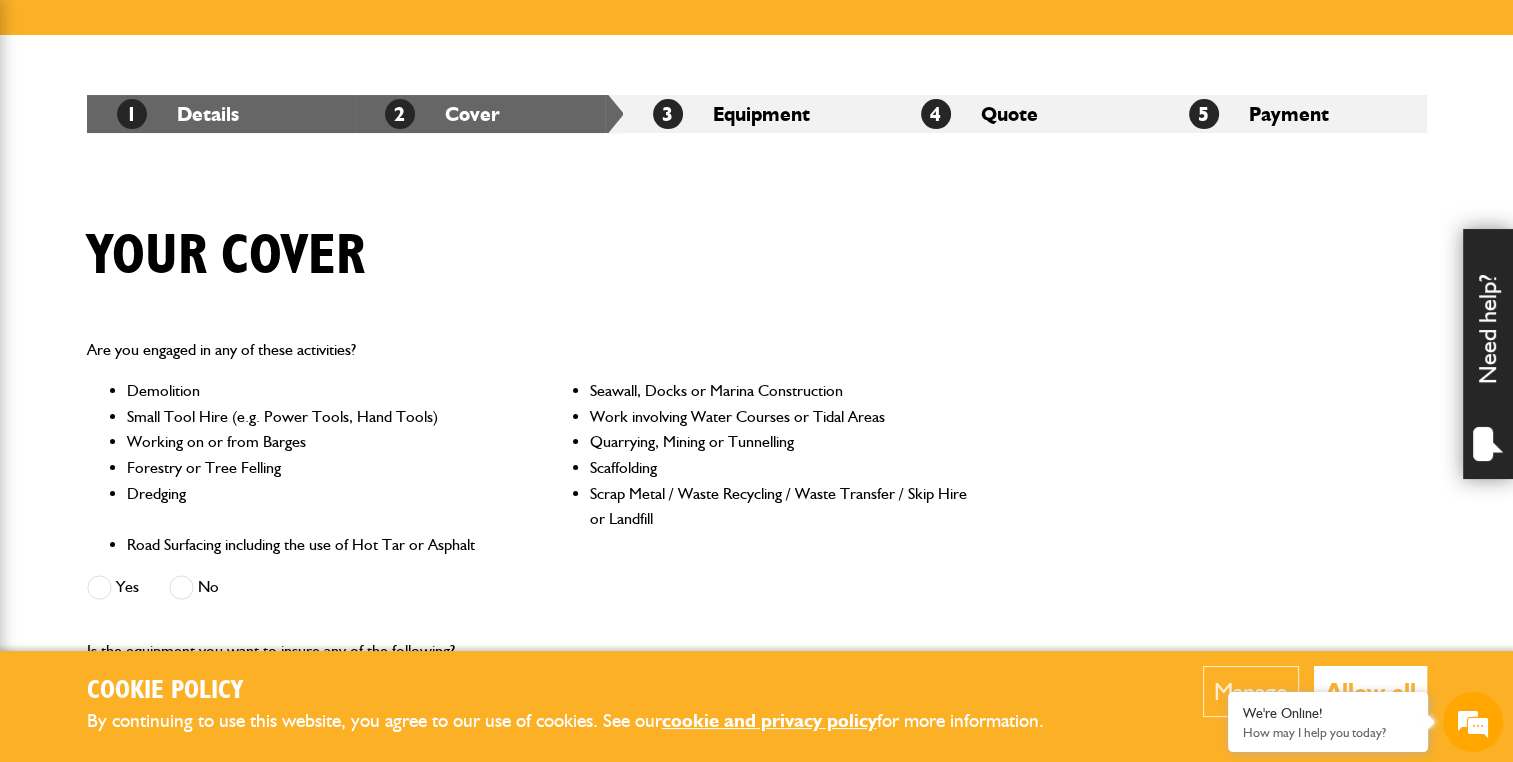 click at bounding box center [181, 587] 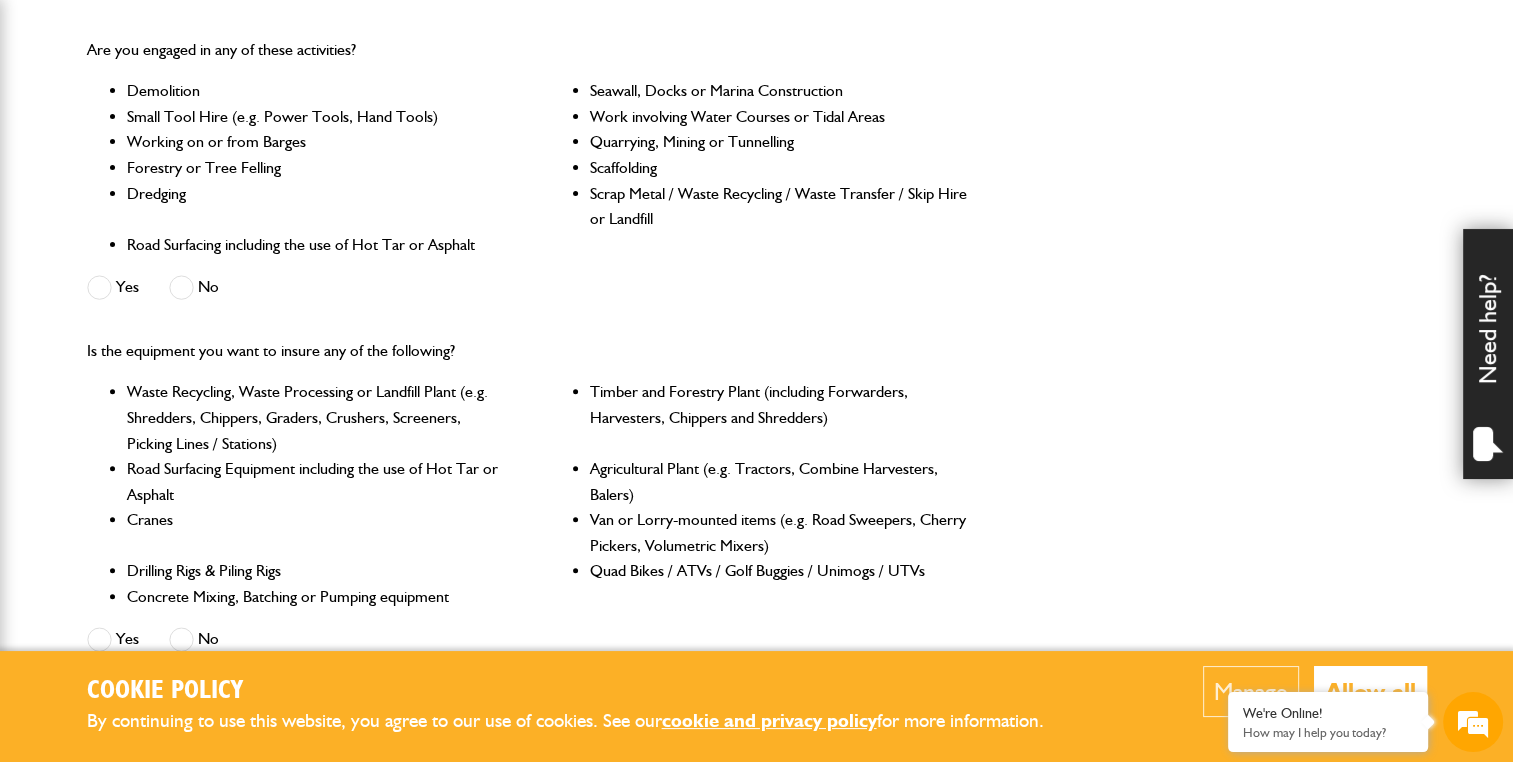 scroll, scrollTop: 700, scrollLeft: 0, axis: vertical 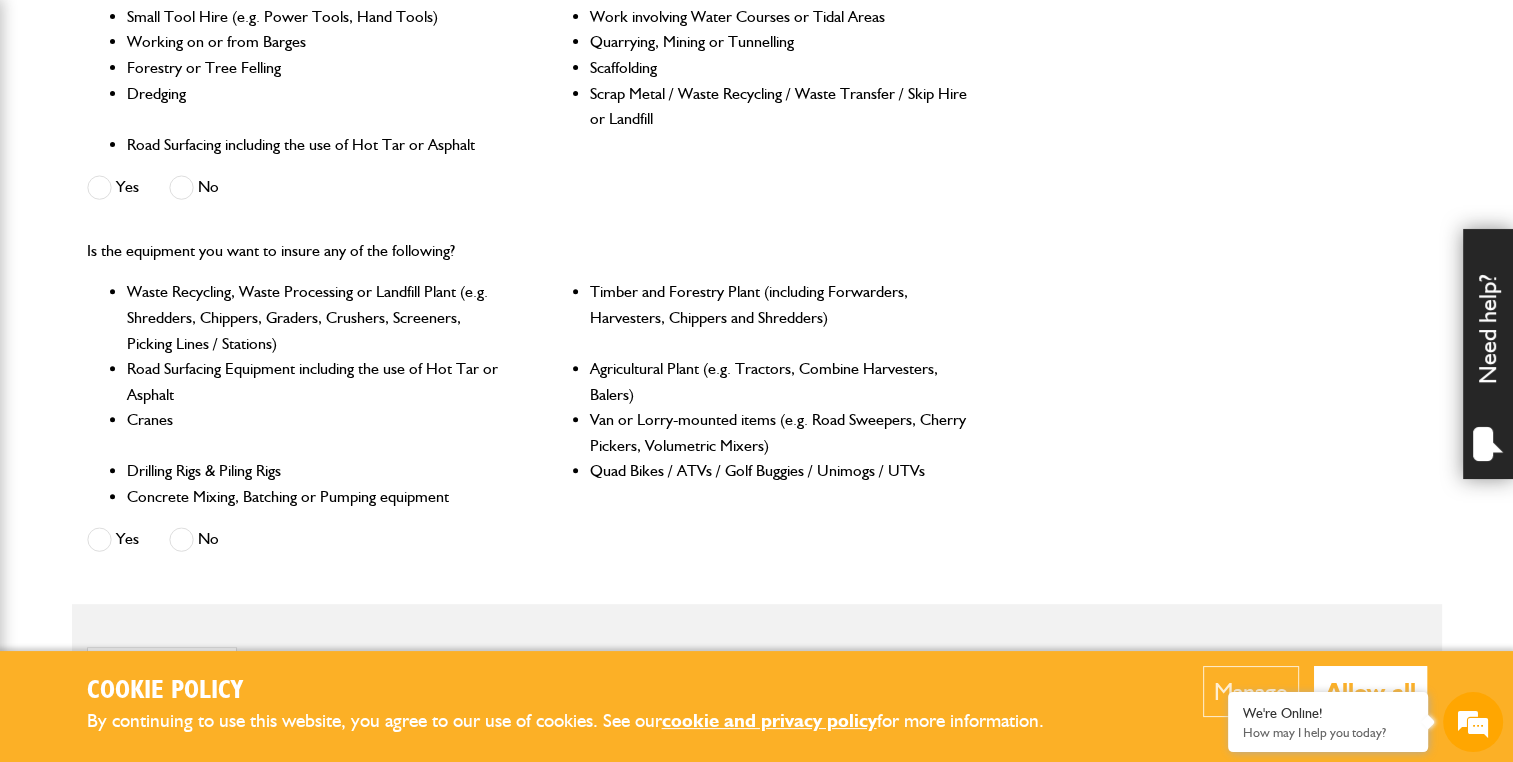 click at bounding box center [181, 539] 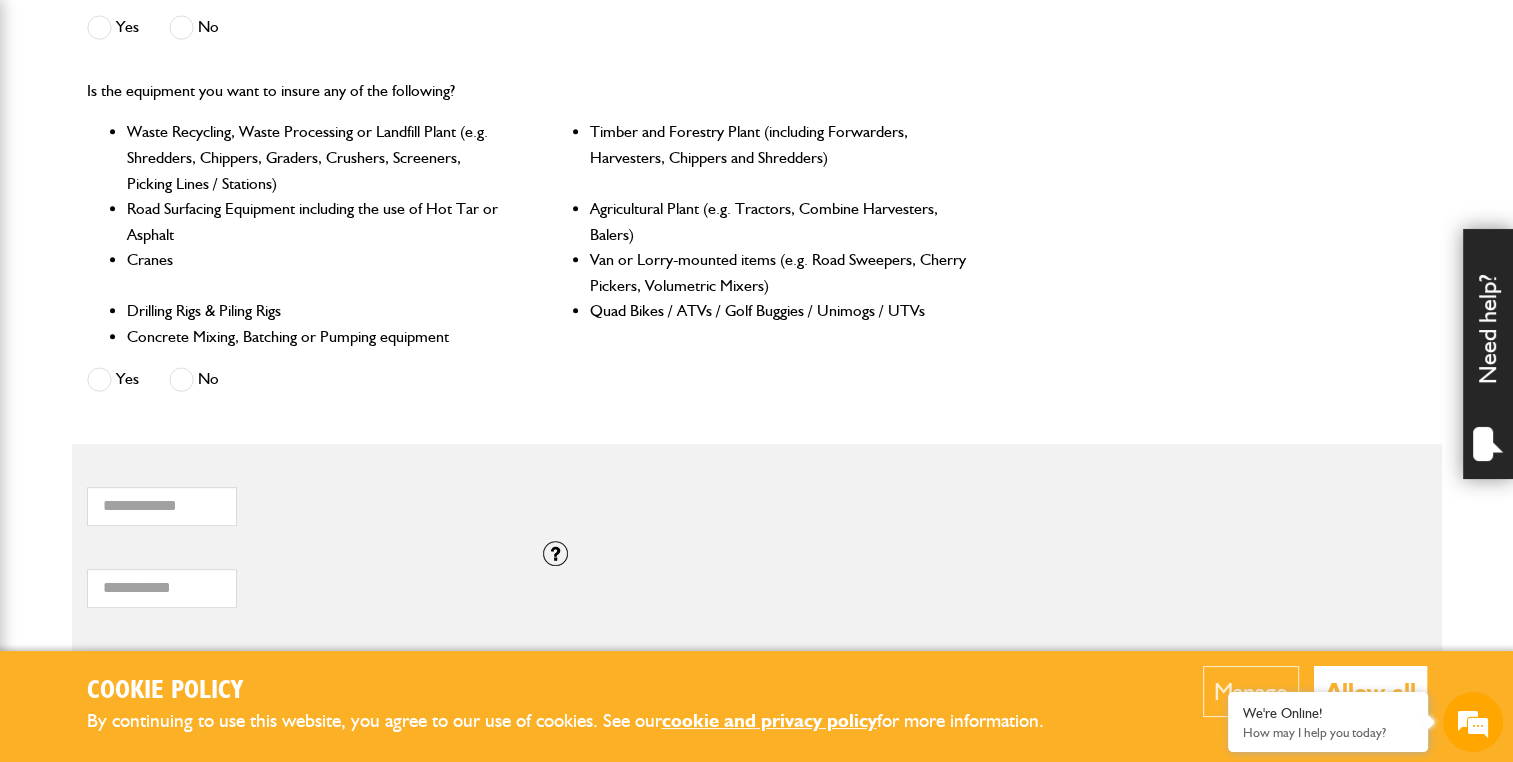 scroll, scrollTop: 1100, scrollLeft: 0, axis: vertical 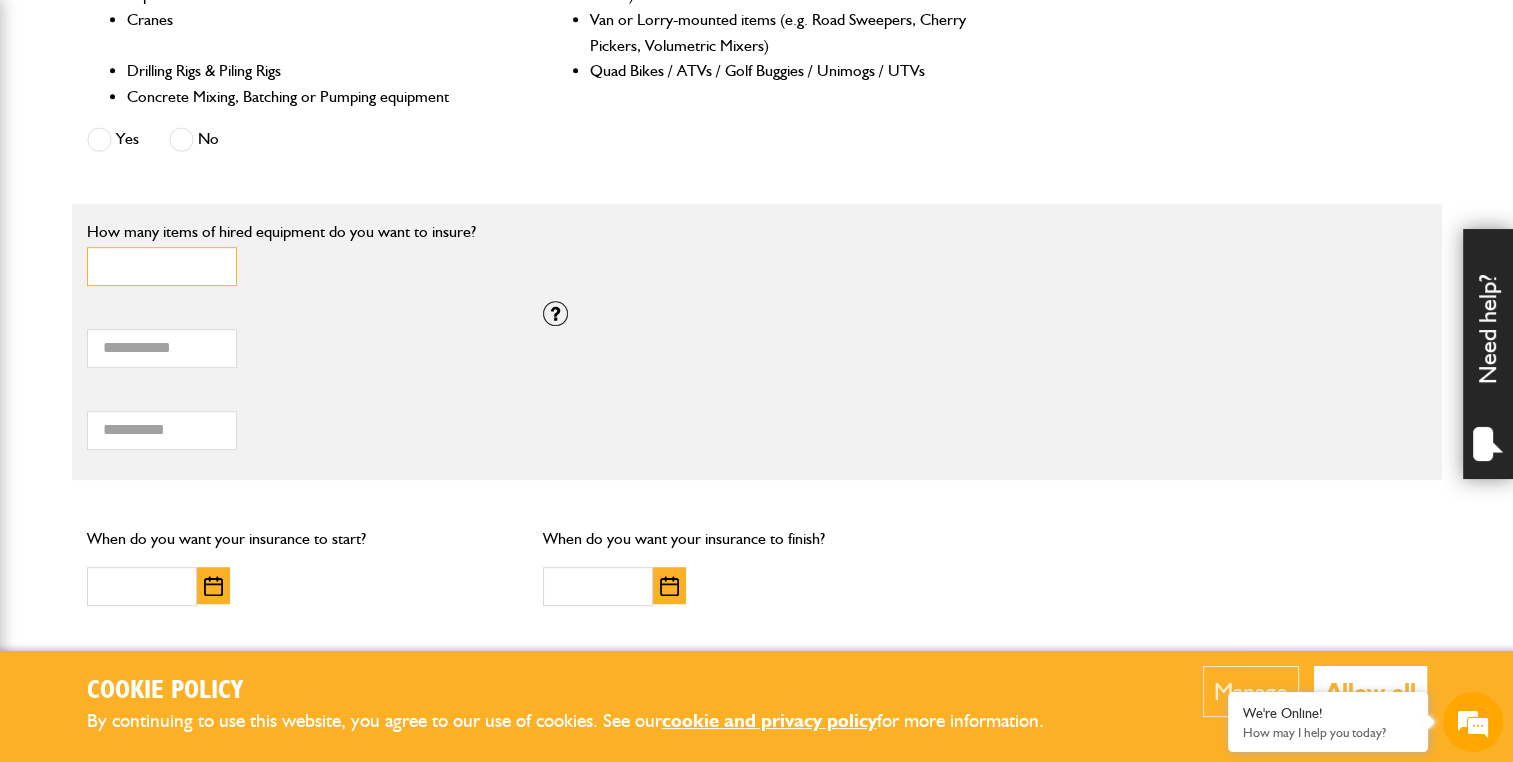 click on "*" at bounding box center (162, 266) 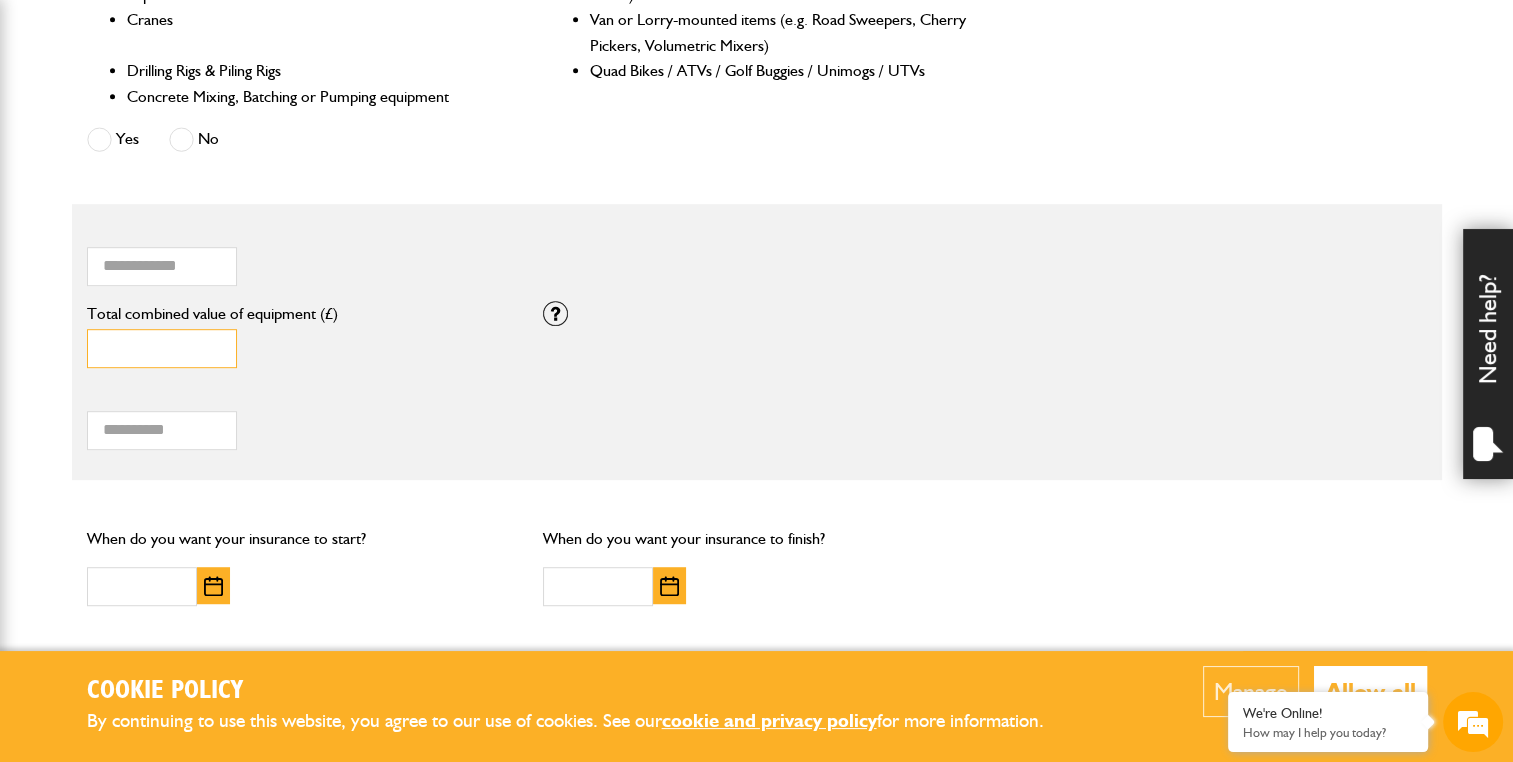 click on "*" at bounding box center (162, 348) 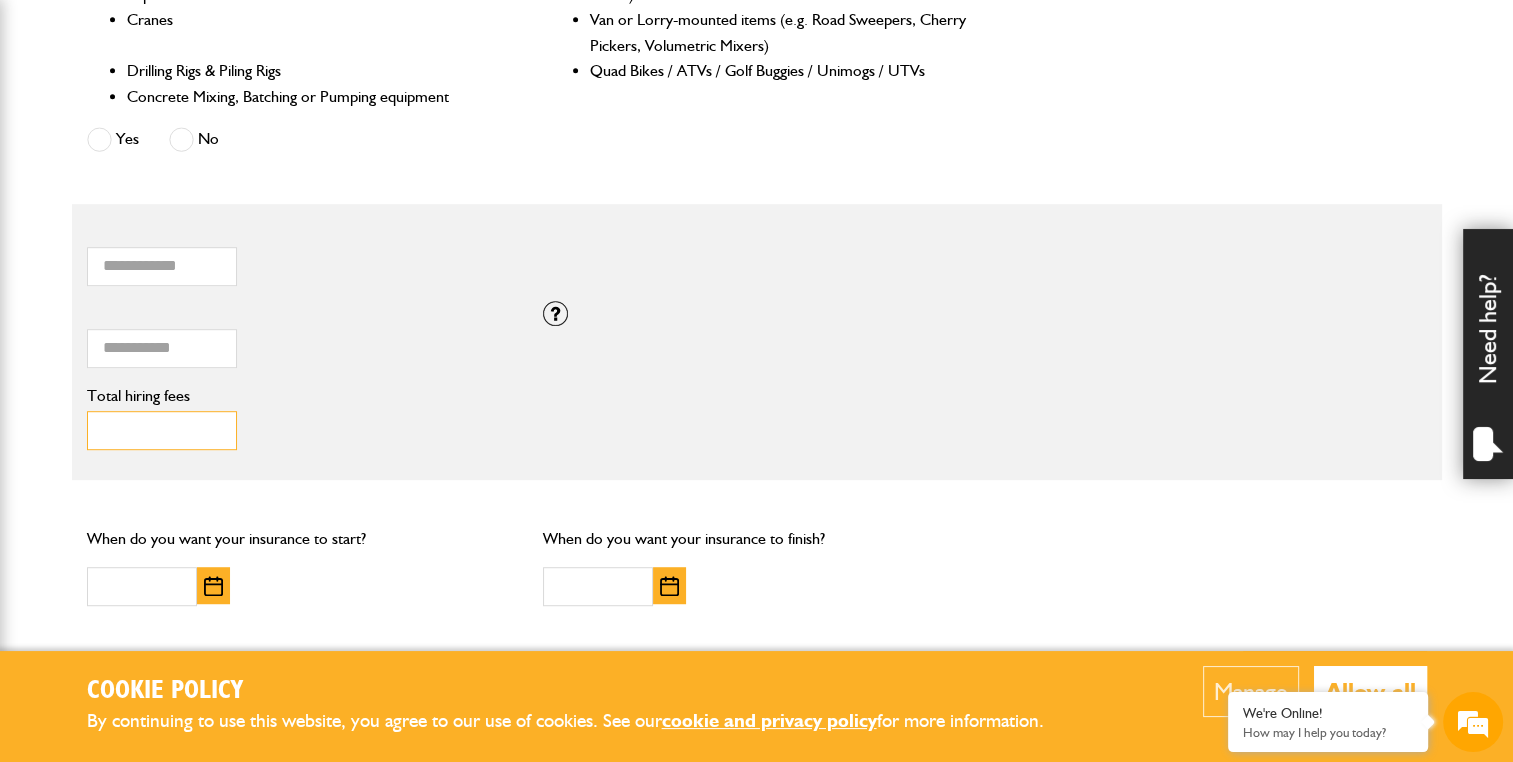 click on "Total hiring fees" at bounding box center [162, 430] 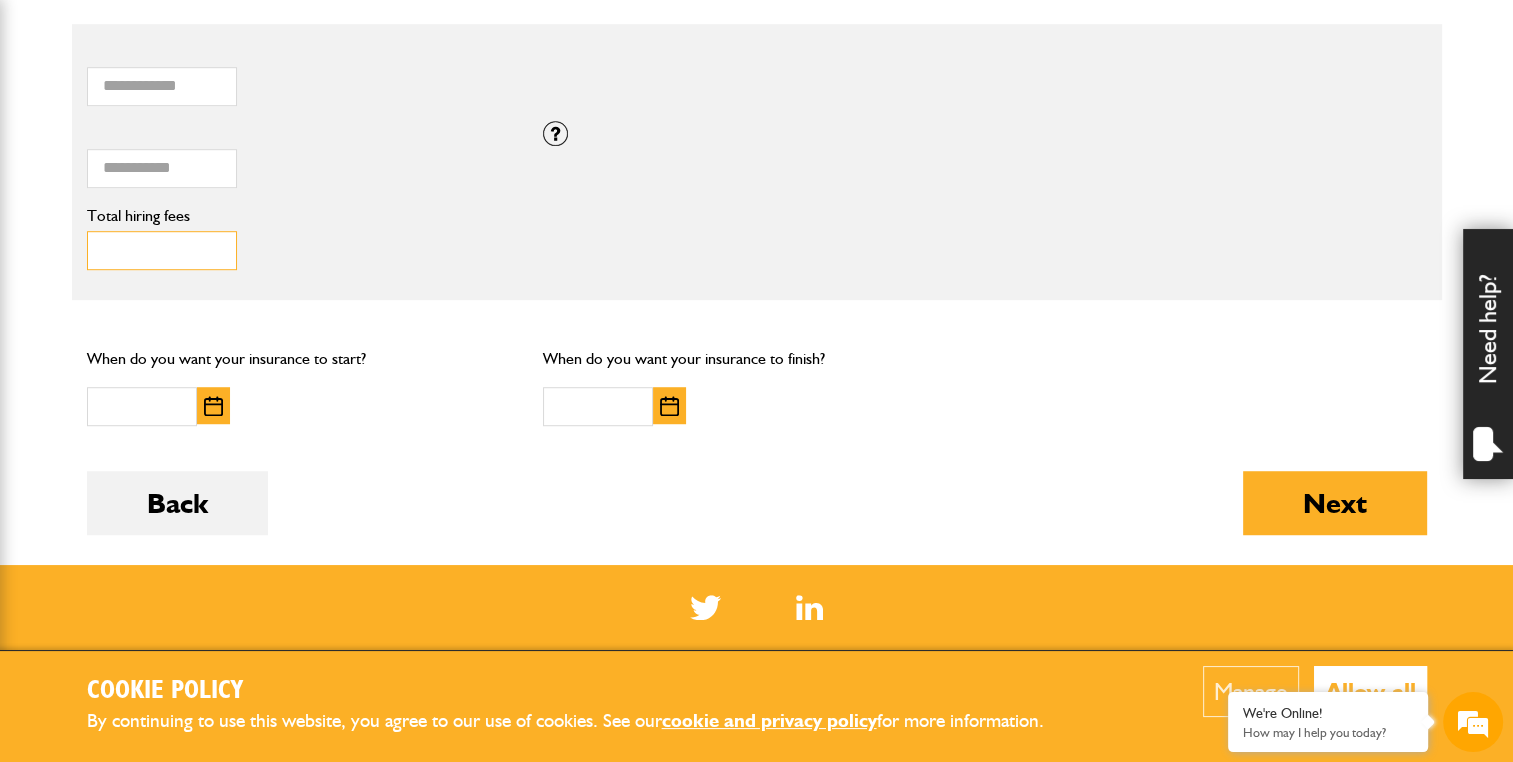 scroll, scrollTop: 1500, scrollLeft: 0, axis: vertical 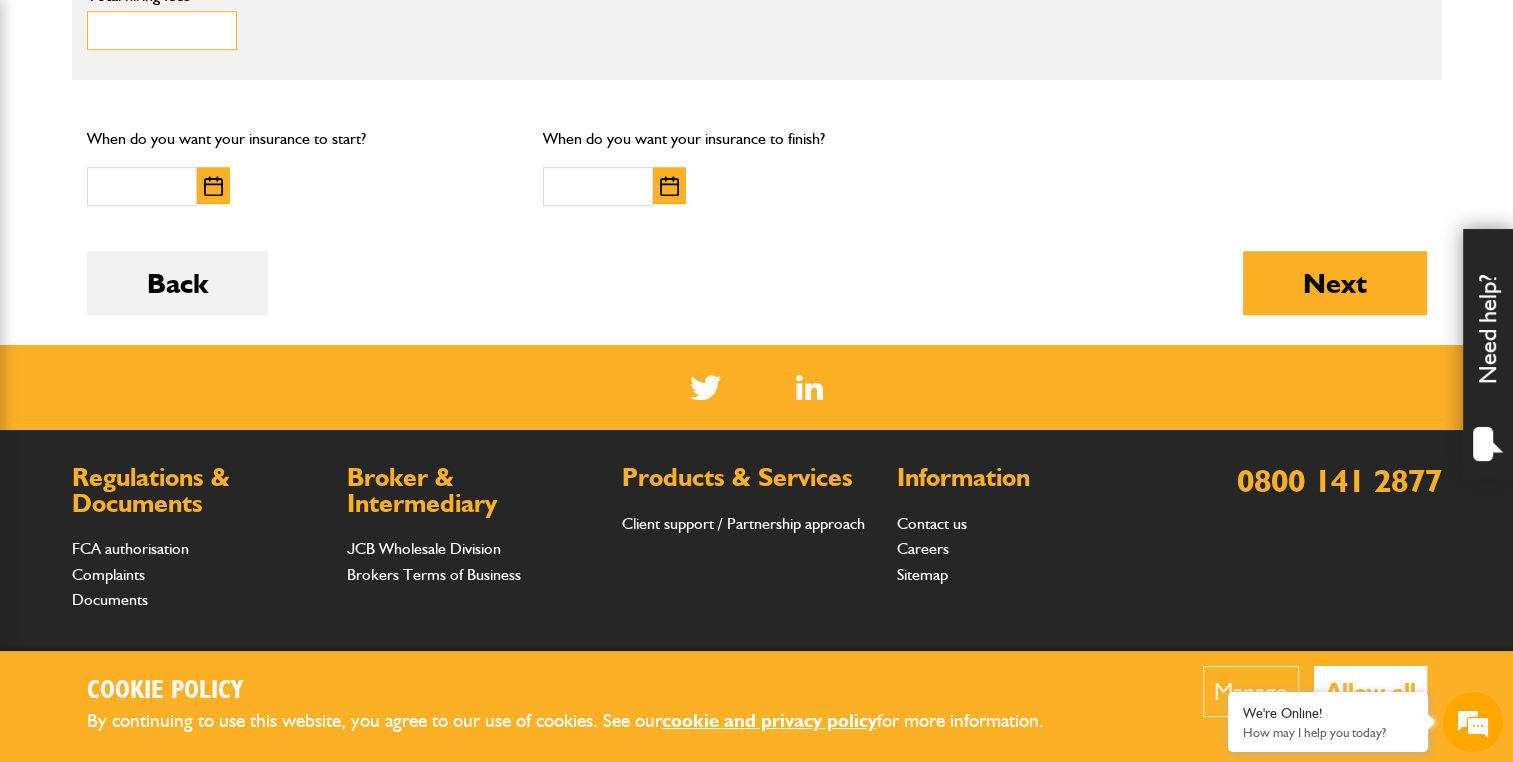 type on "******" 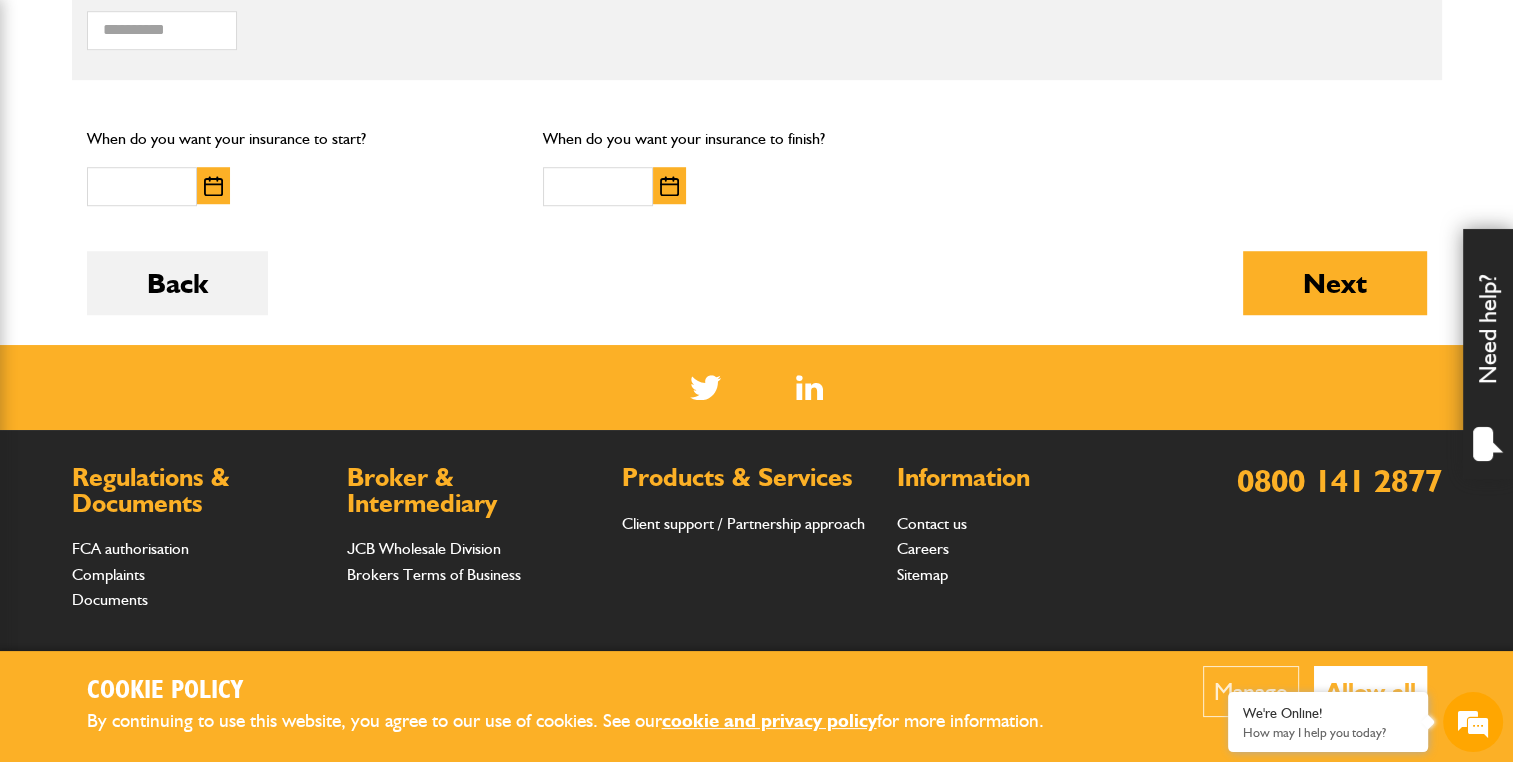 click at bounding box center (213, 186) 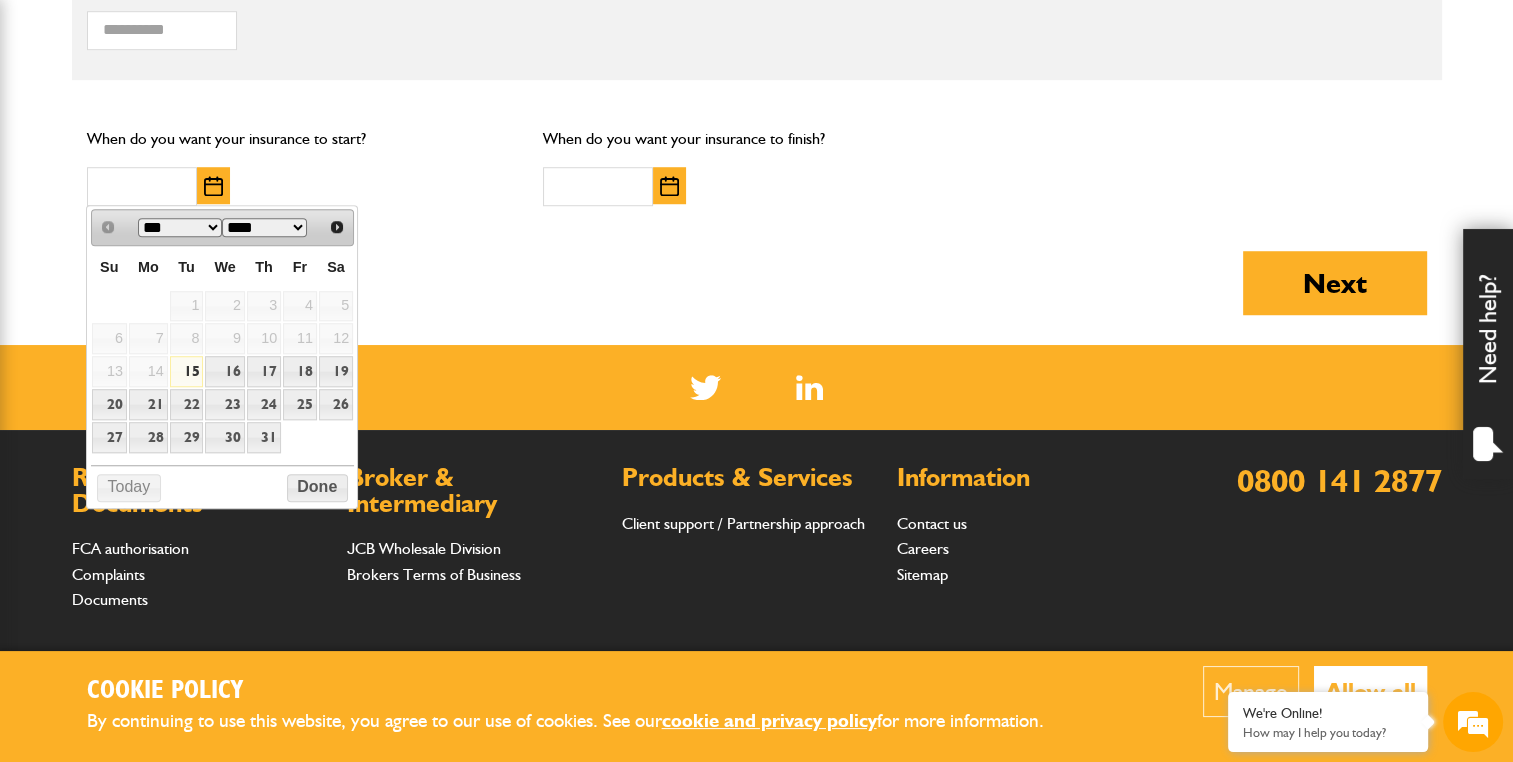 click on "*** ***" at bounding box center [180, 227] 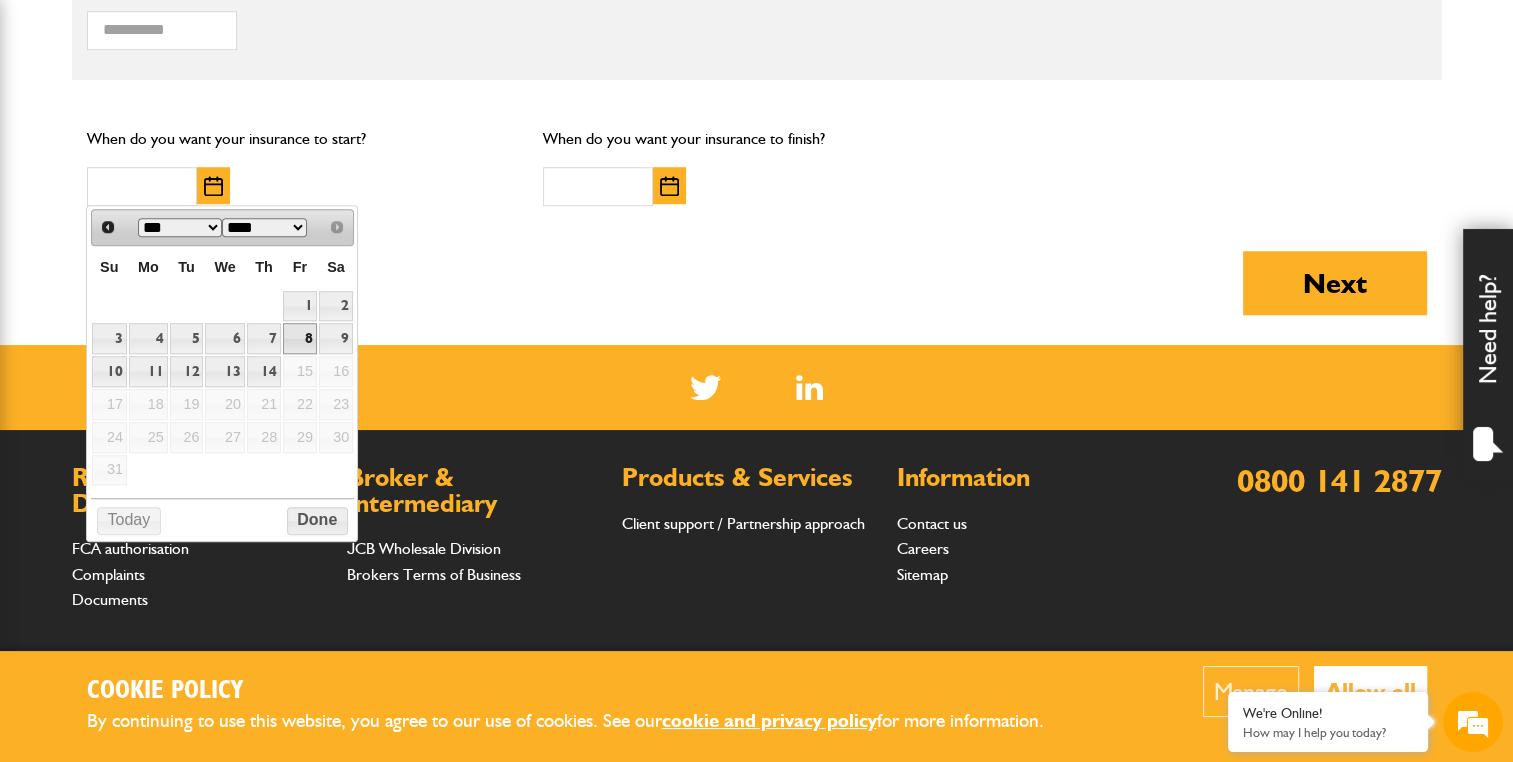 click on "8" at bounding box center [300, 338] 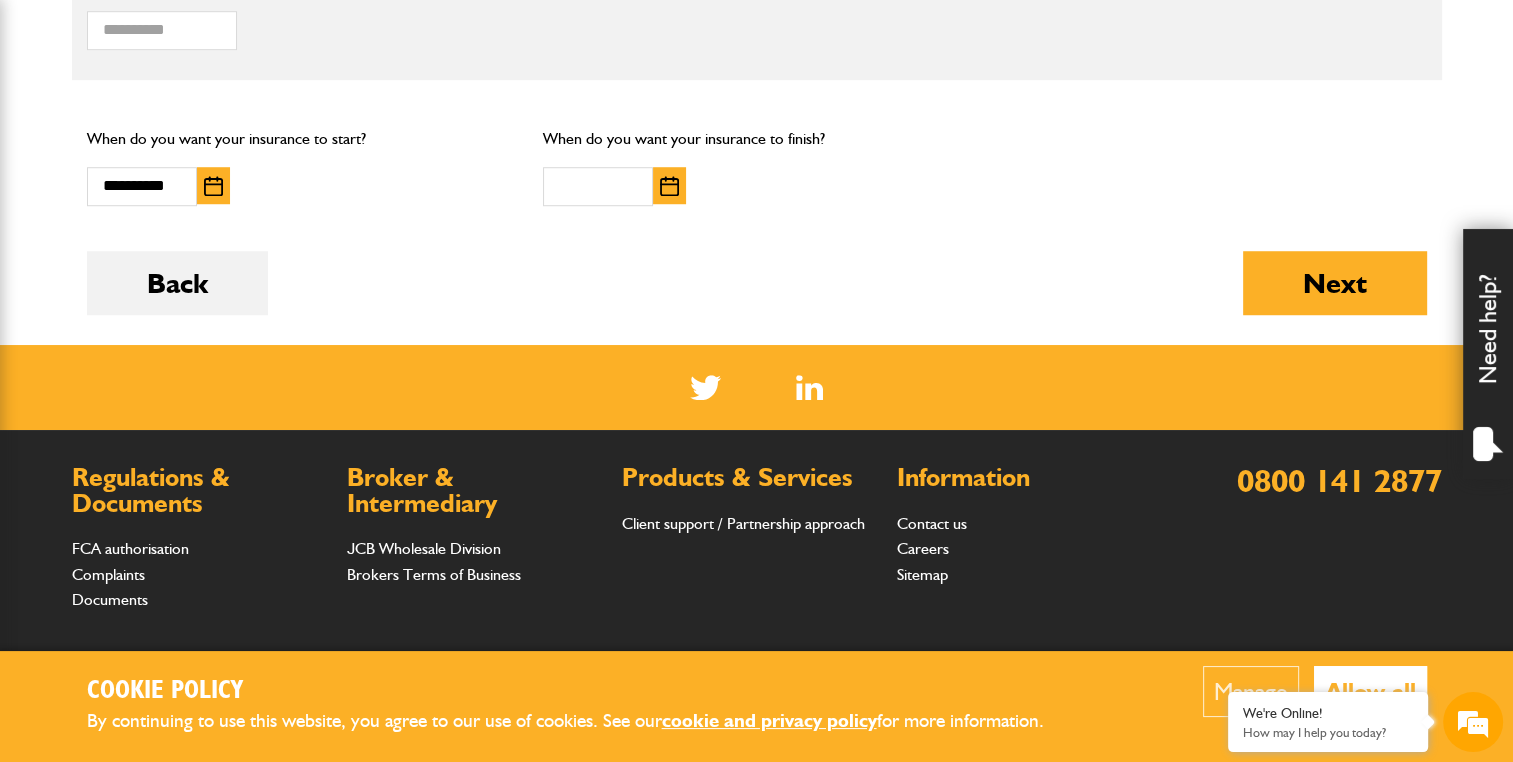 click at bounding box center (669, 186) 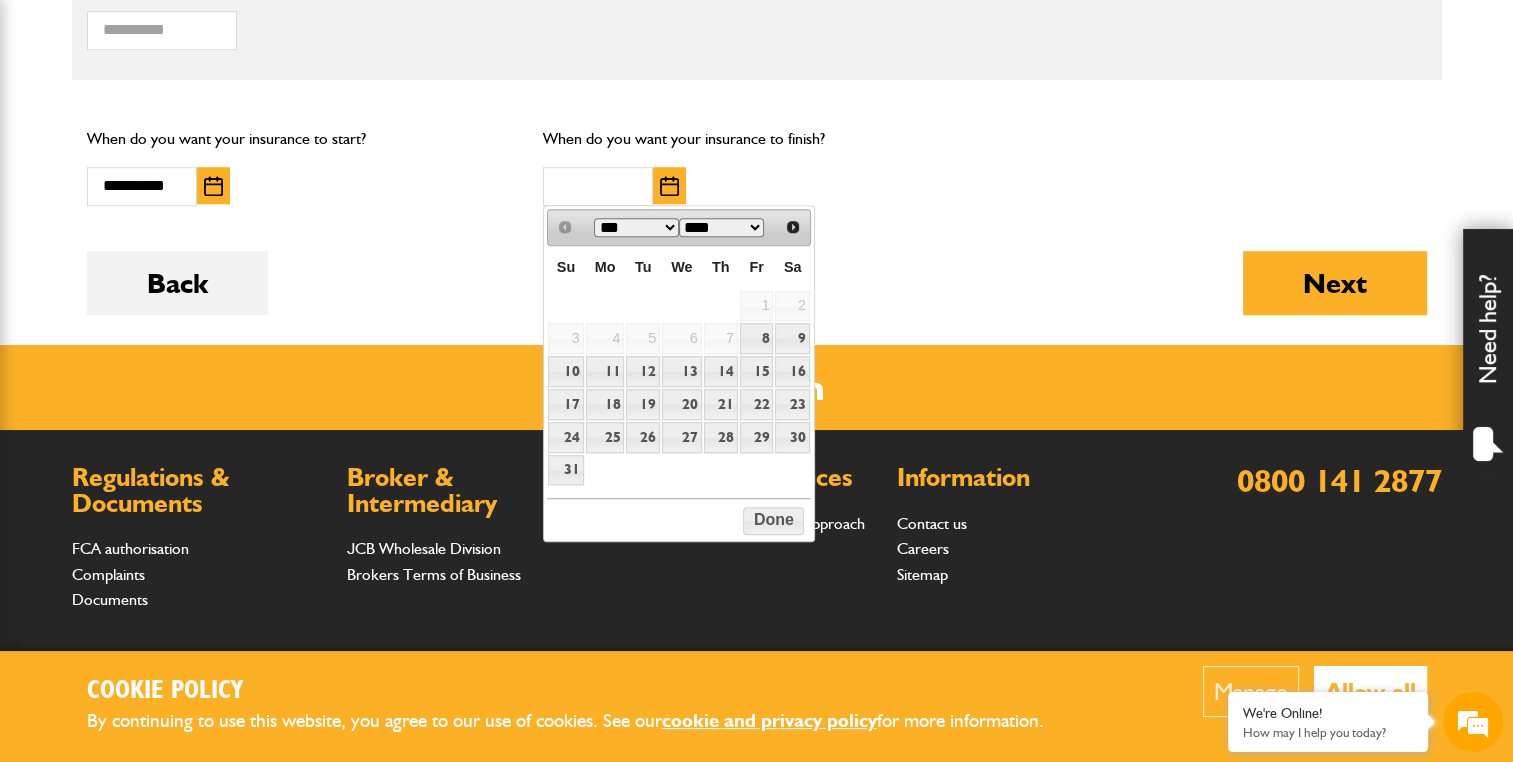 click at bounding box center (213, 186) 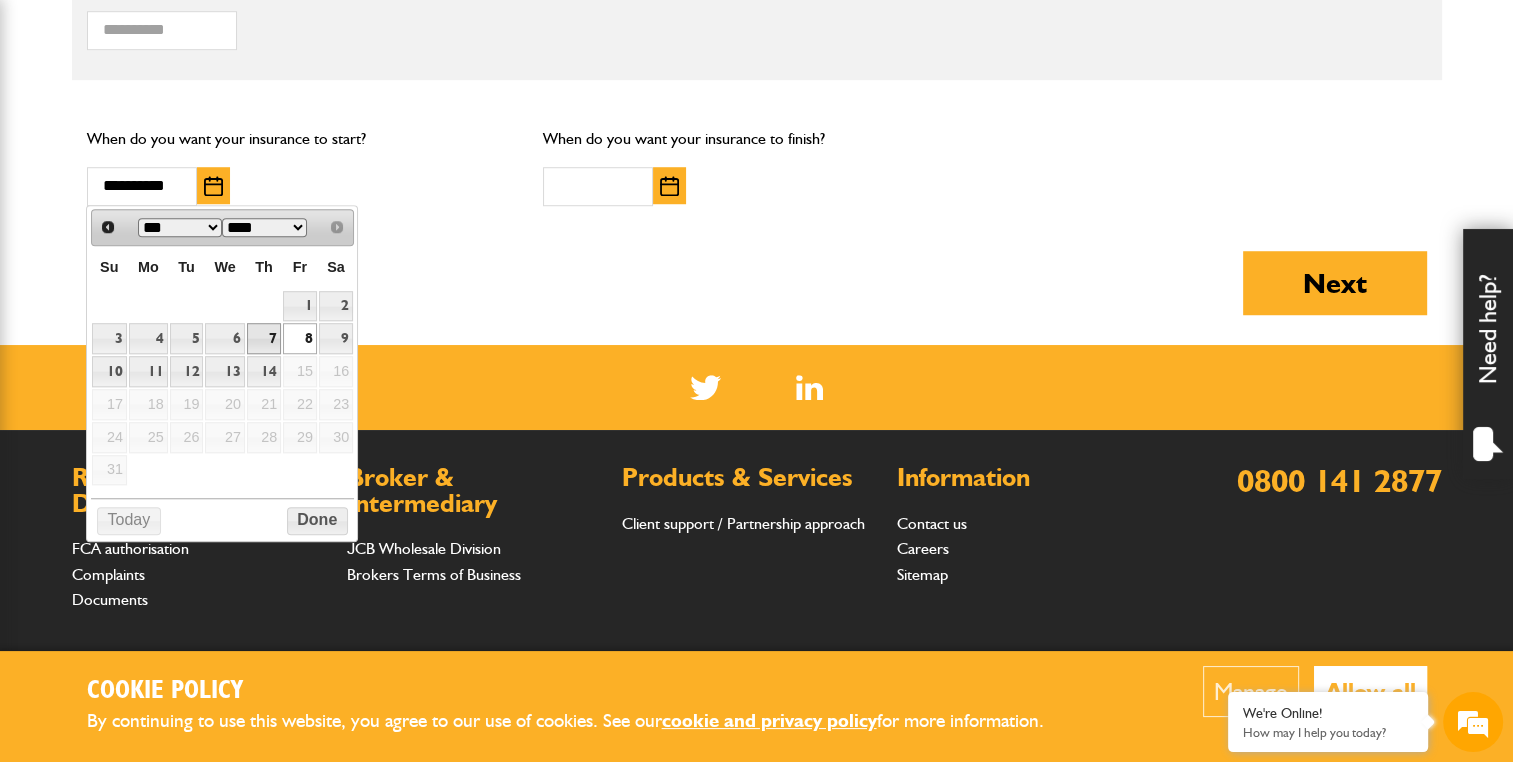 click on "7" at bounding box center (264, 338) 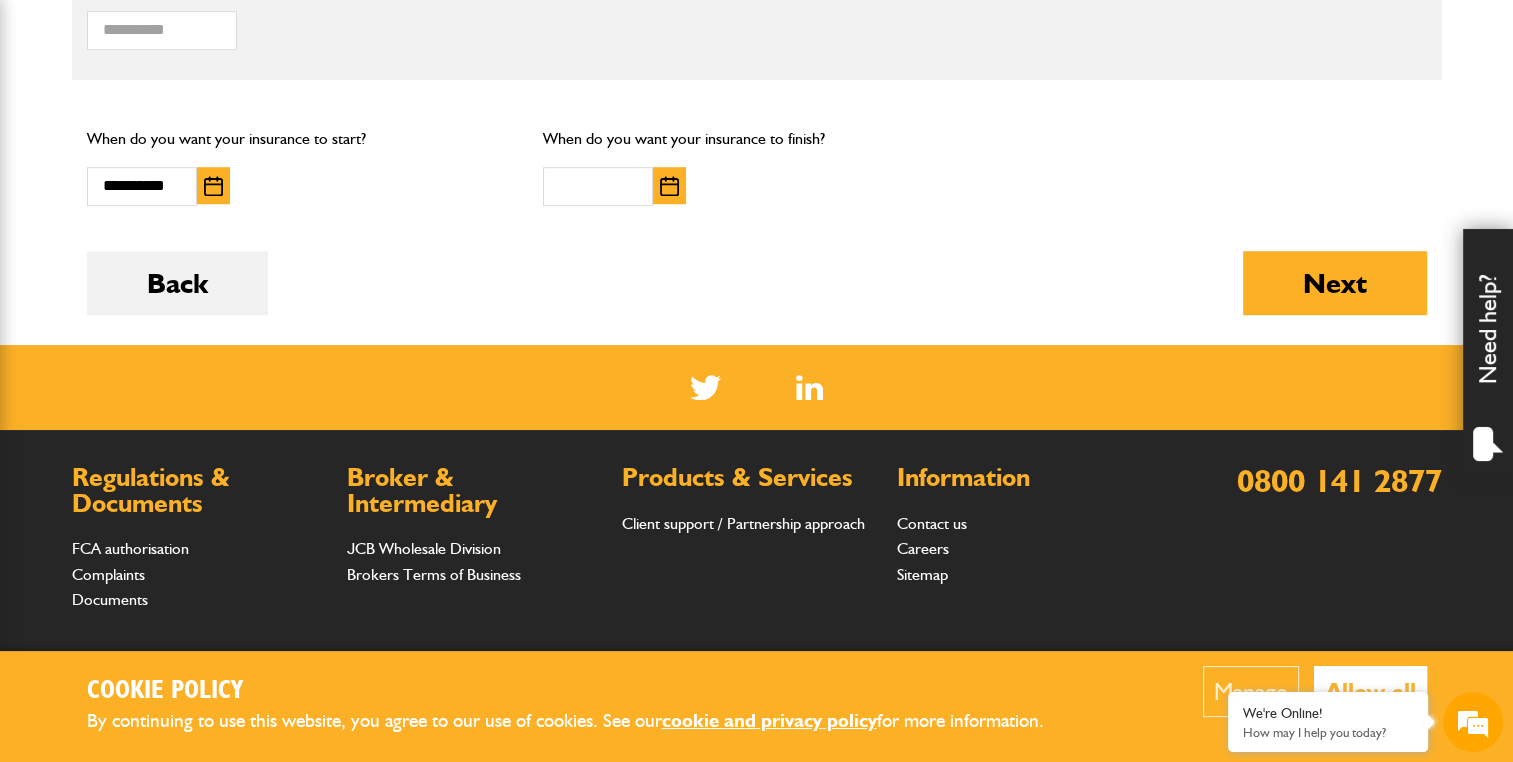 click at bounding box center [669, 185] 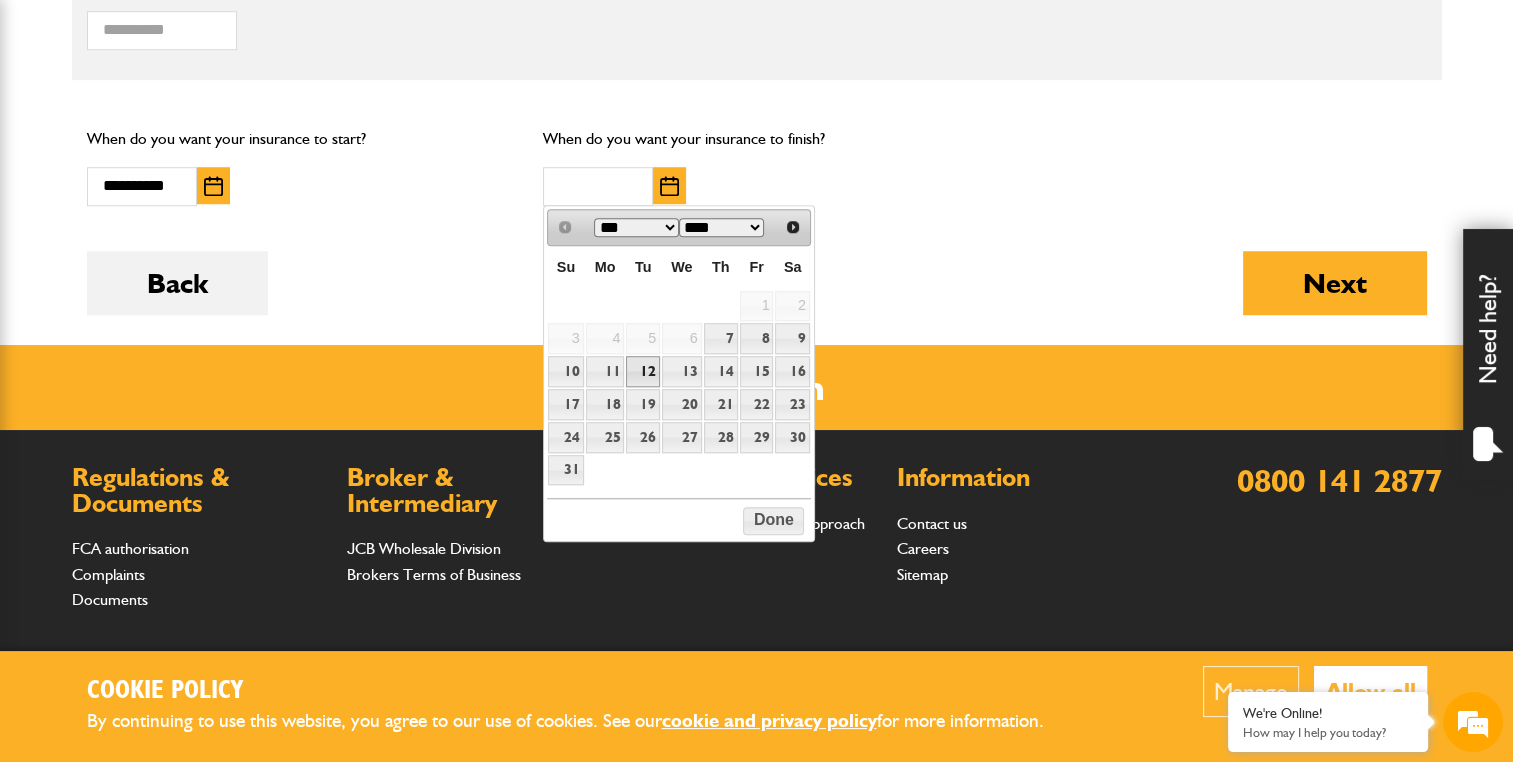 click on "12" at bounding box center [643, 371] 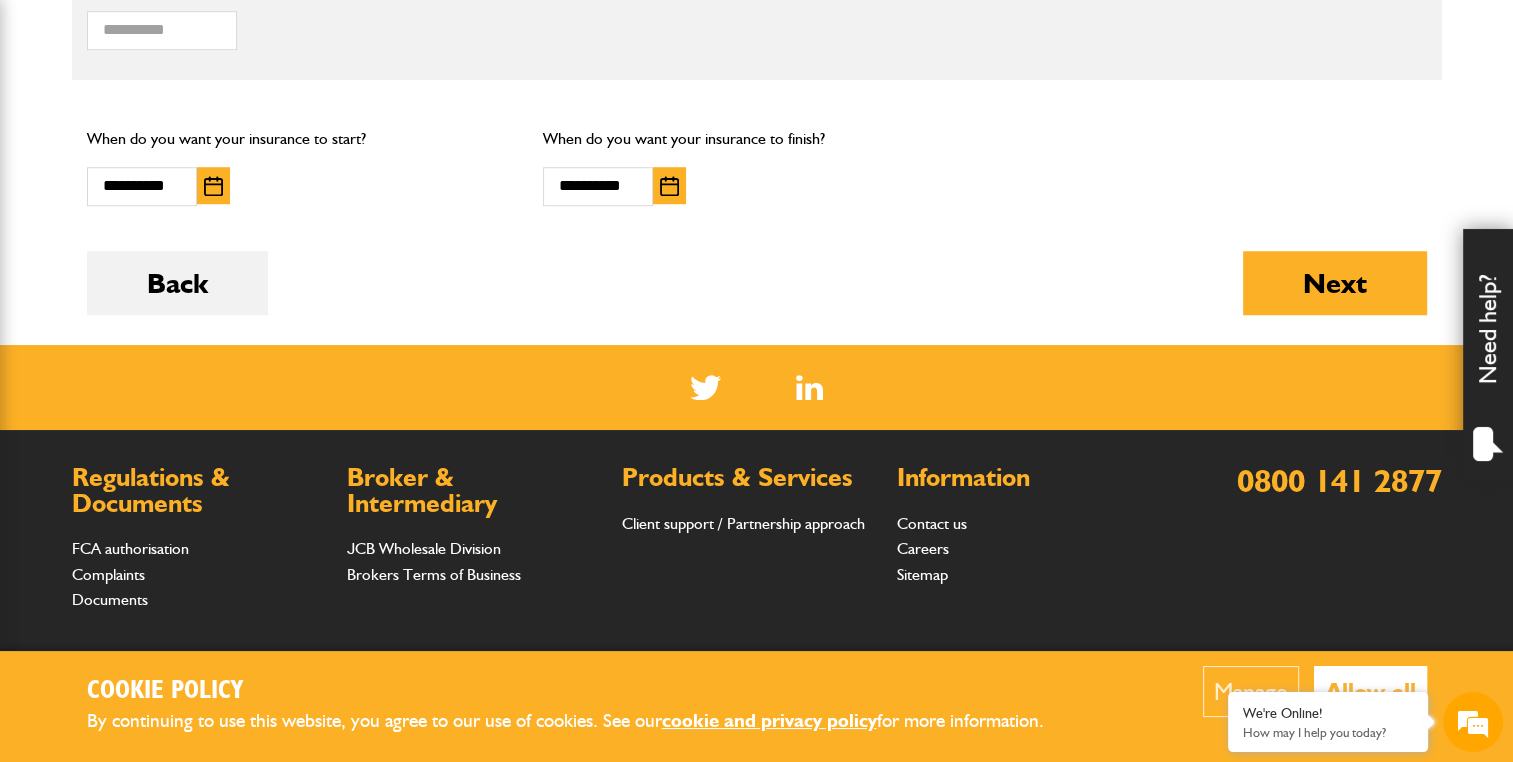 click at bounding box center (213, 186) 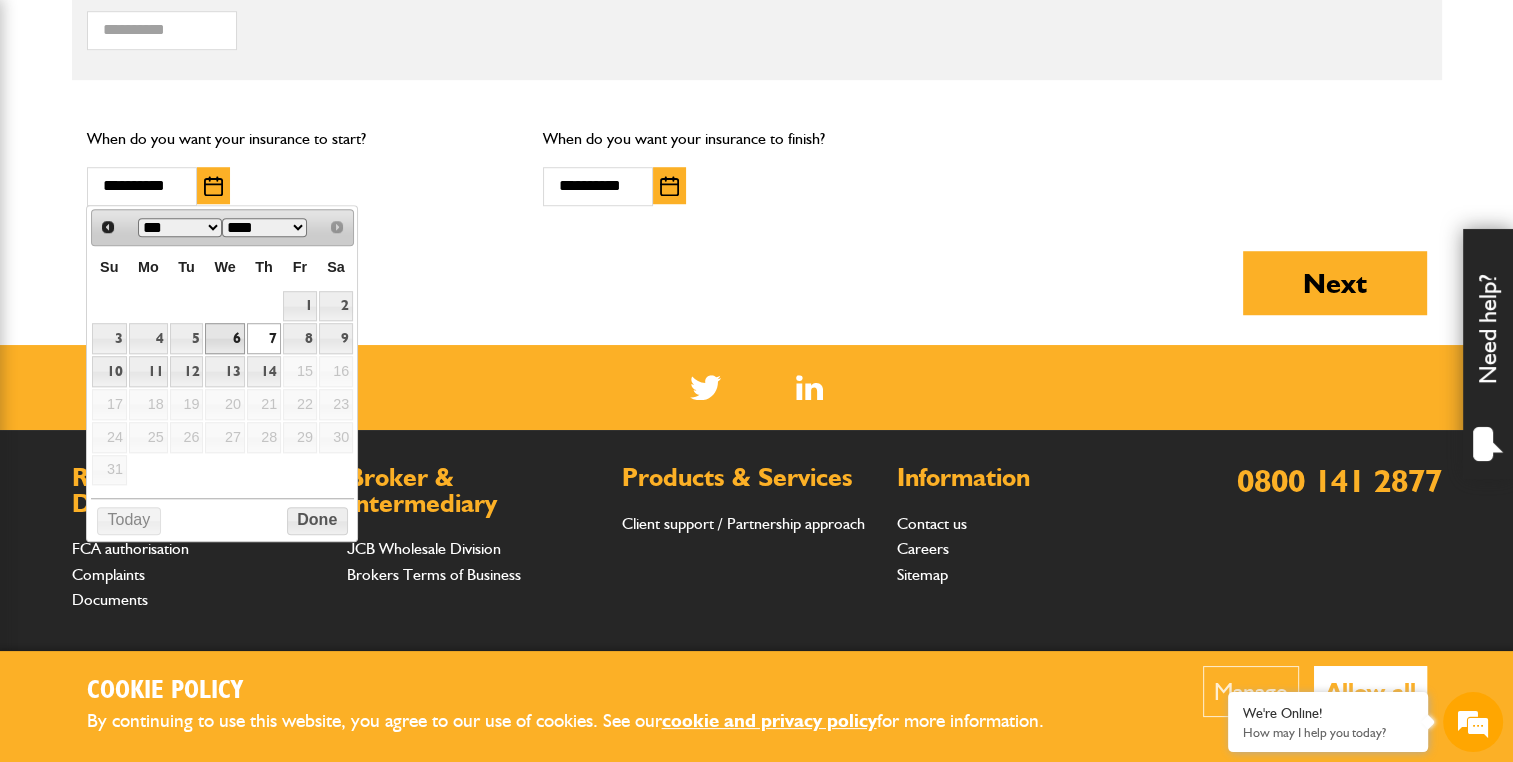 click on "6" at bounding box center [224, 338] 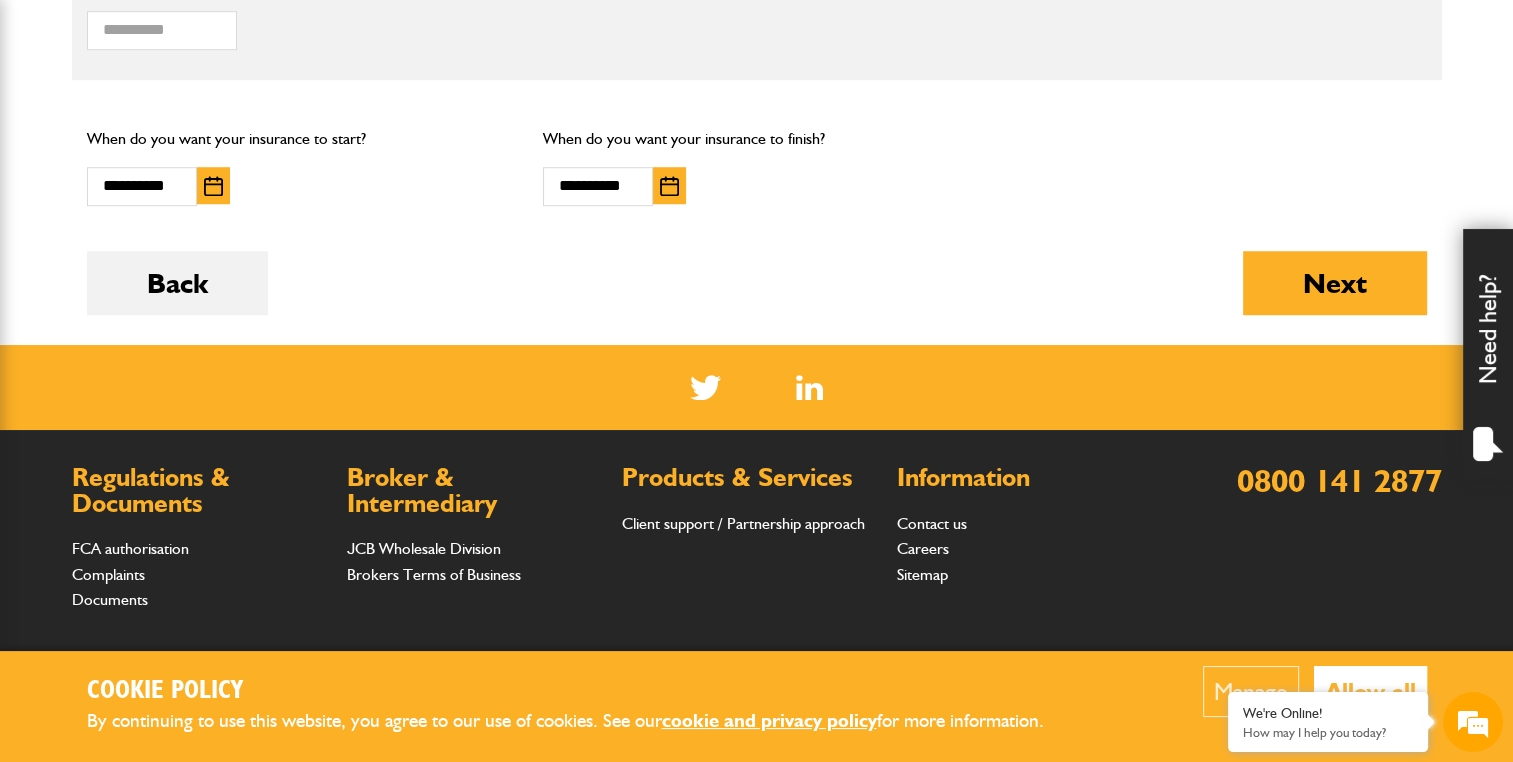 click at bounding box center (213, 186) 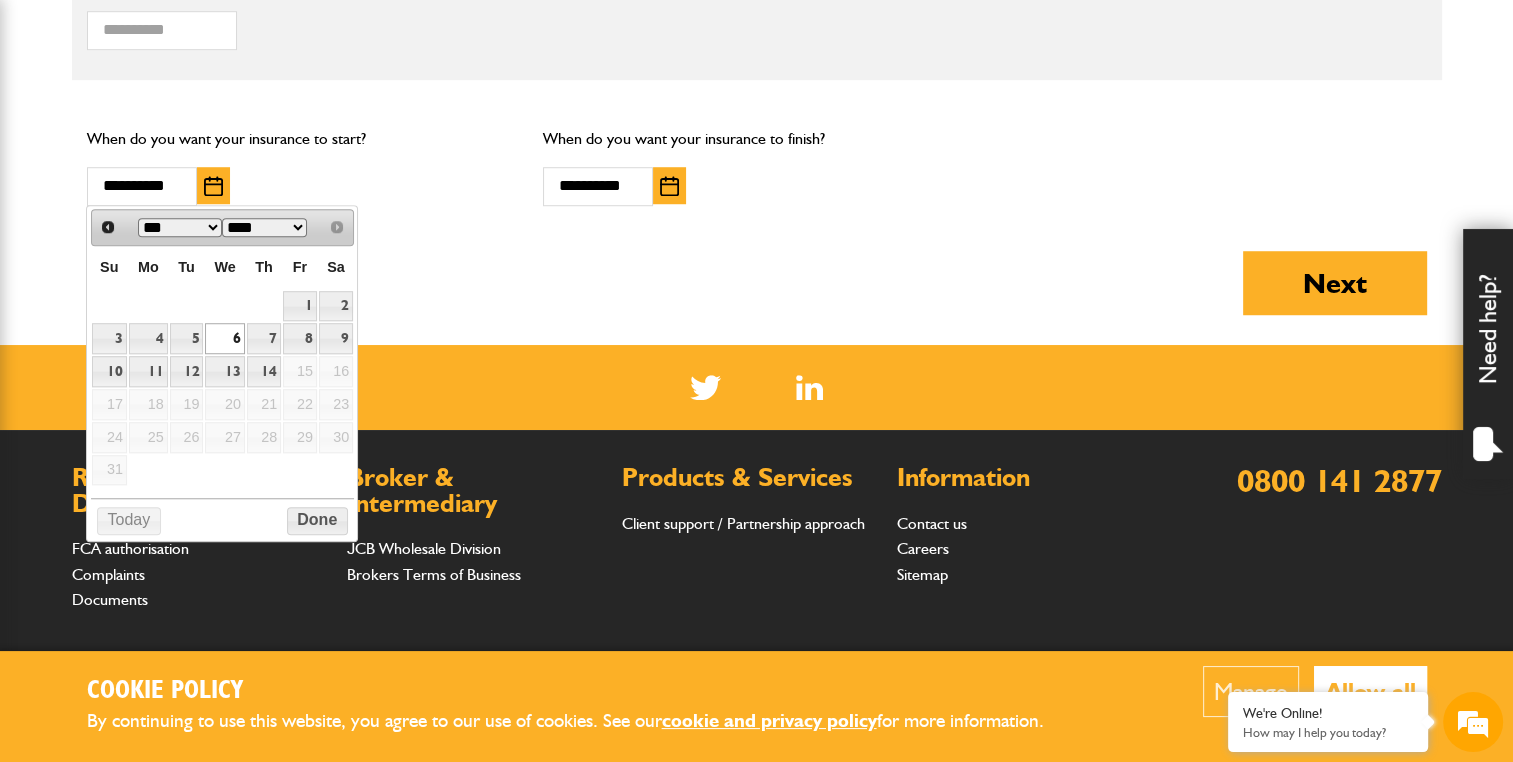click on "Do you need more than £5,000,000 of liability cover?
Yes
No
Which of these activities are you involved with?
Plant hire only
Groundworks only
Plant hire and groundworks
Please indicate the proportion of time typically spent on ground works and plant hire:
Ground works
100%
0%   Plant hire
Are you engaged in any of these activities?
Demolition
Seawall, Docks or Marina Construction
Small Tool Hire (e.g. Power Tools, Hand Tools)
Work involving Water Courses or Tidal Areas
Working on or from Barges
Quarrying, Mining or Tunnelling
Forestry or Tree Felling
Scaffolding
Dredging
Scrap Metal / Waste Recycling / Waste Transfer / Skip Hire or Landfill
Road Surfacing including the use of Hot Tar or Asphalt
Yes
No
Is the equipment you want to insure any of the following?
Timber and Forestry Plant (including Forwarders, Harvesters, Chippers and Shredders)
Cranes" at bounding box center [757, -267] 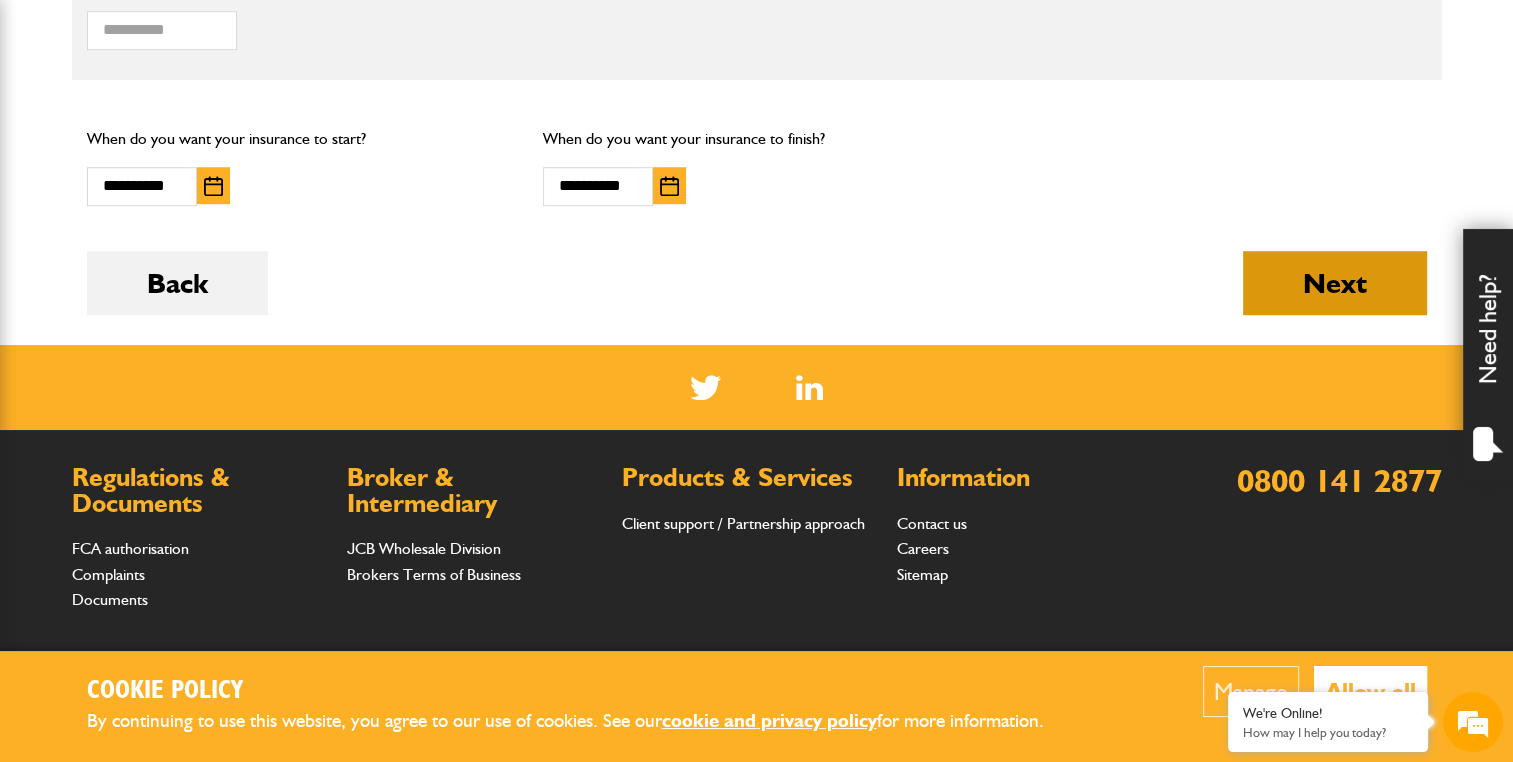 click on "Next" at bounding box center (1335, 283) 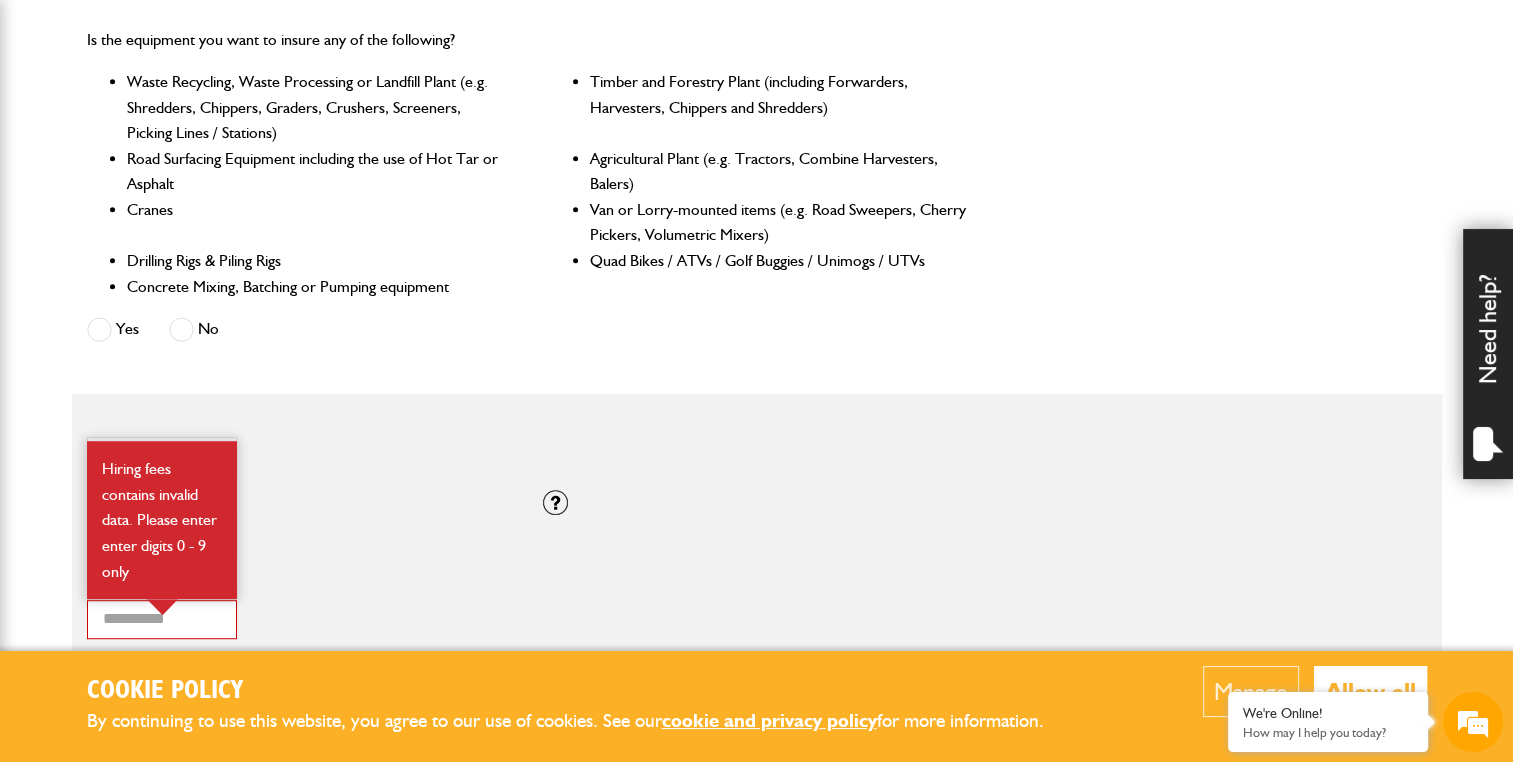 scroll, scrollTop: 1100, scrollLeft: 0, axis: vertical 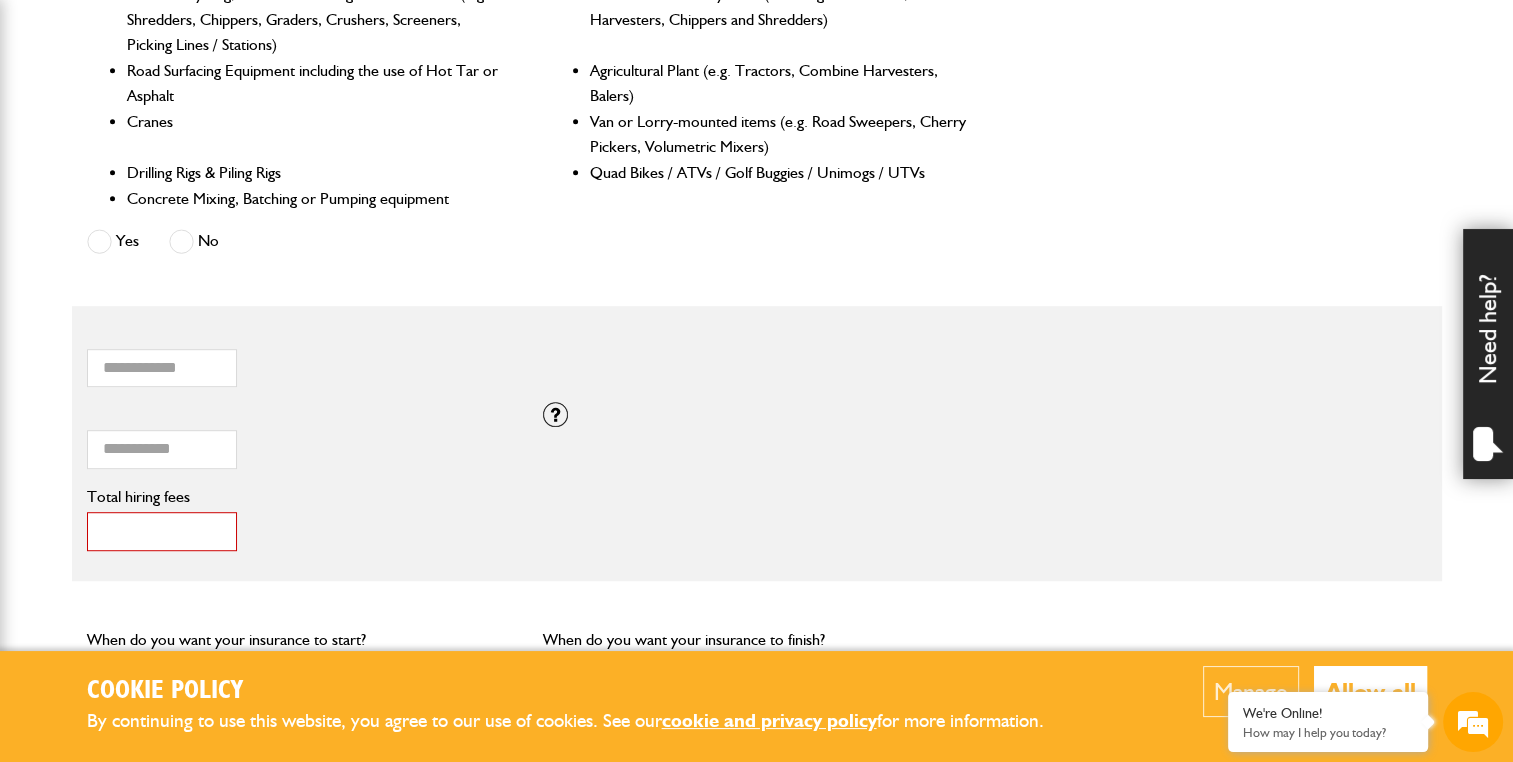 click on "***" at bounding box center (162, 531) 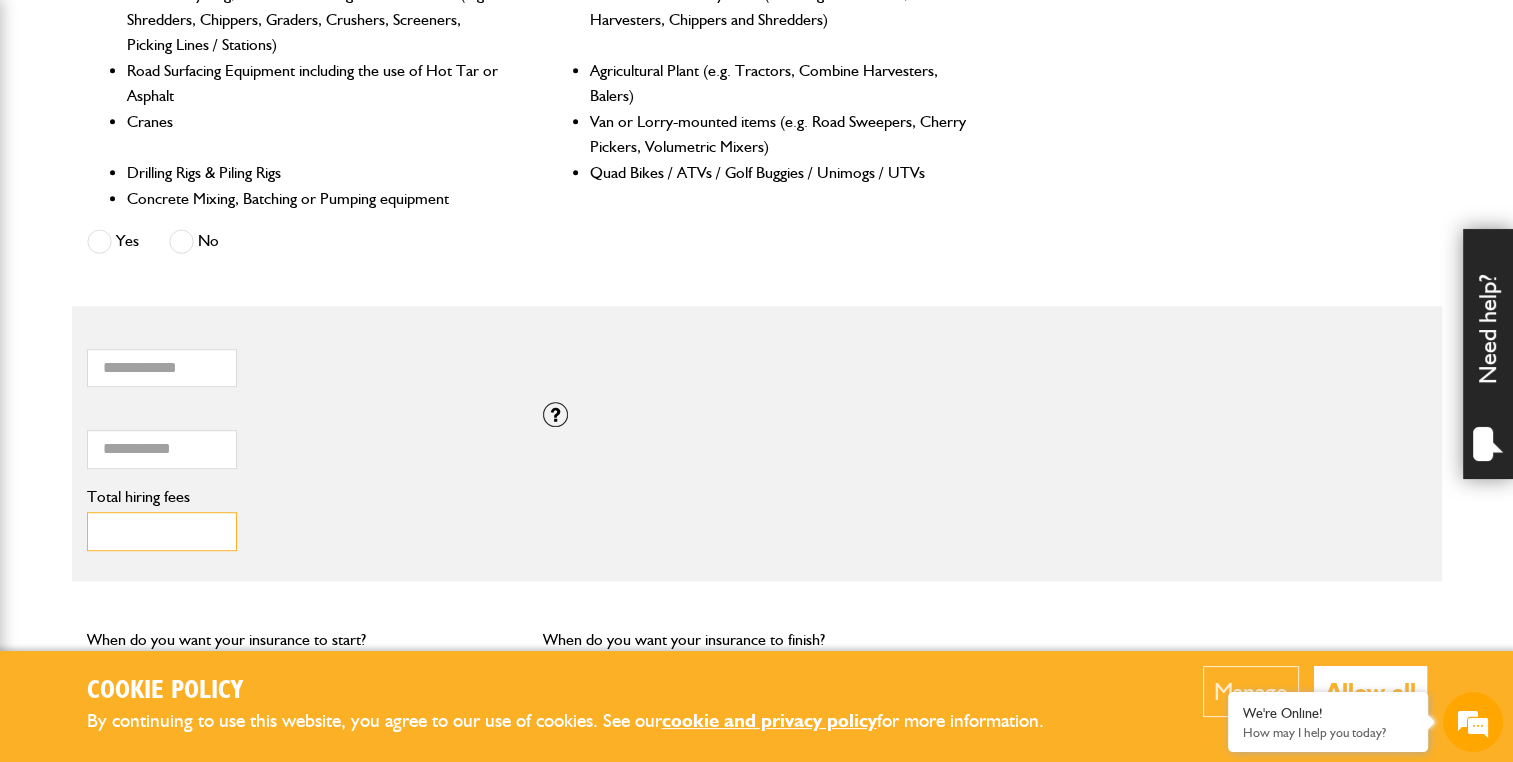 type on "***" 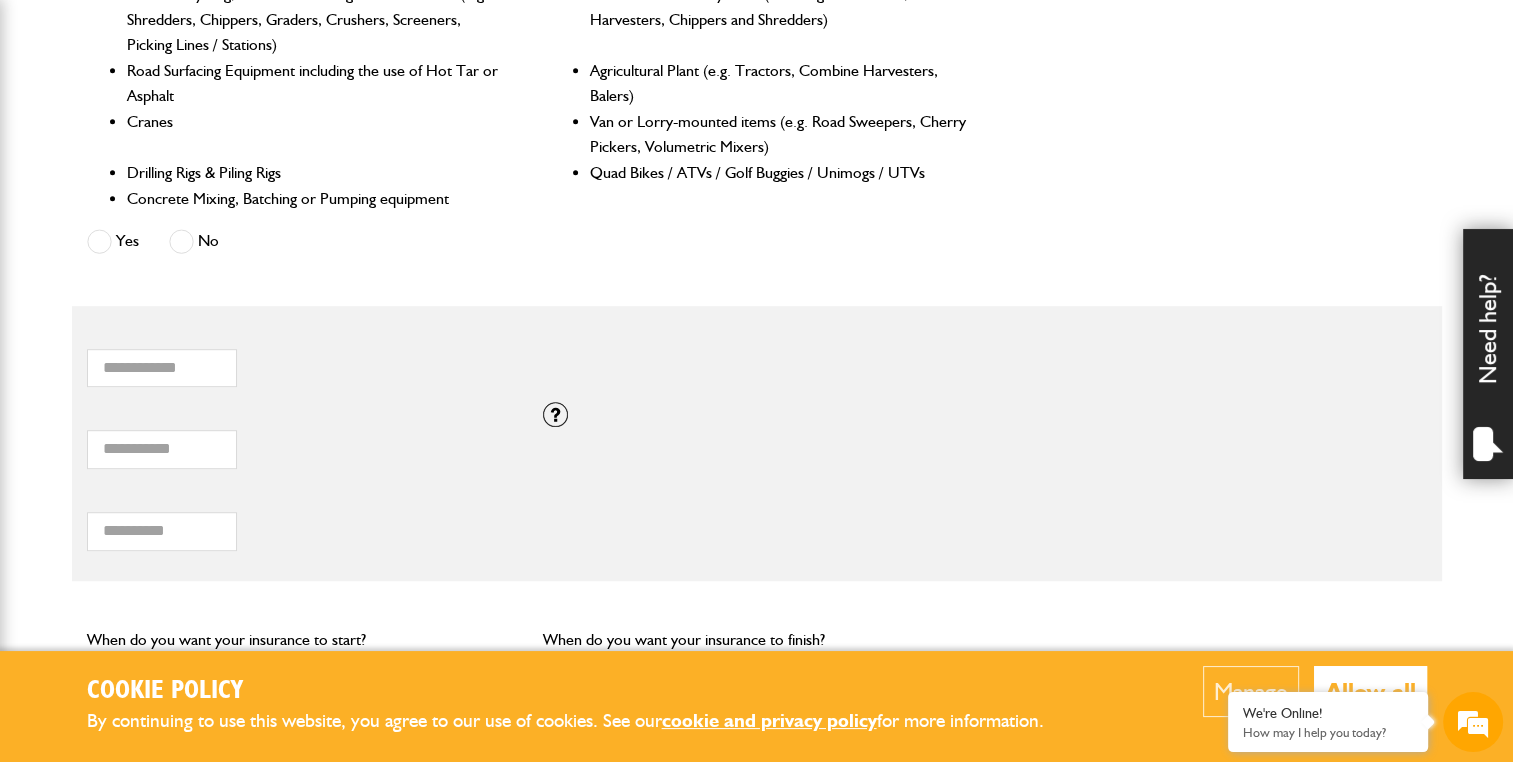 click on "***
Total hiring fees
Hiring fees contains invalid data. Please enter enter digits 0 - 9 only" at bounding box center [300, 520] 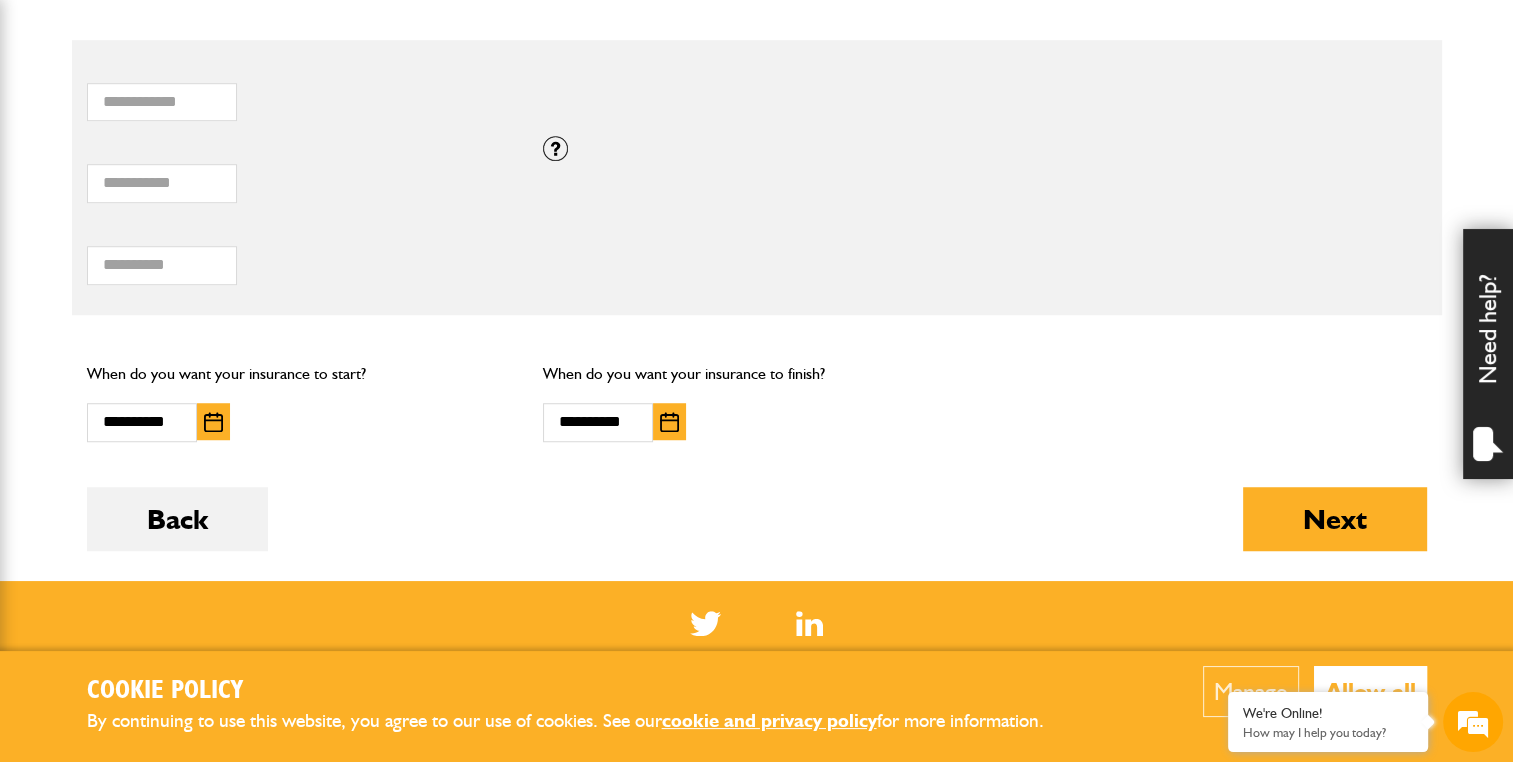 scroll, scrollTop: 1400, scrollLeft: 0, axis: vertical 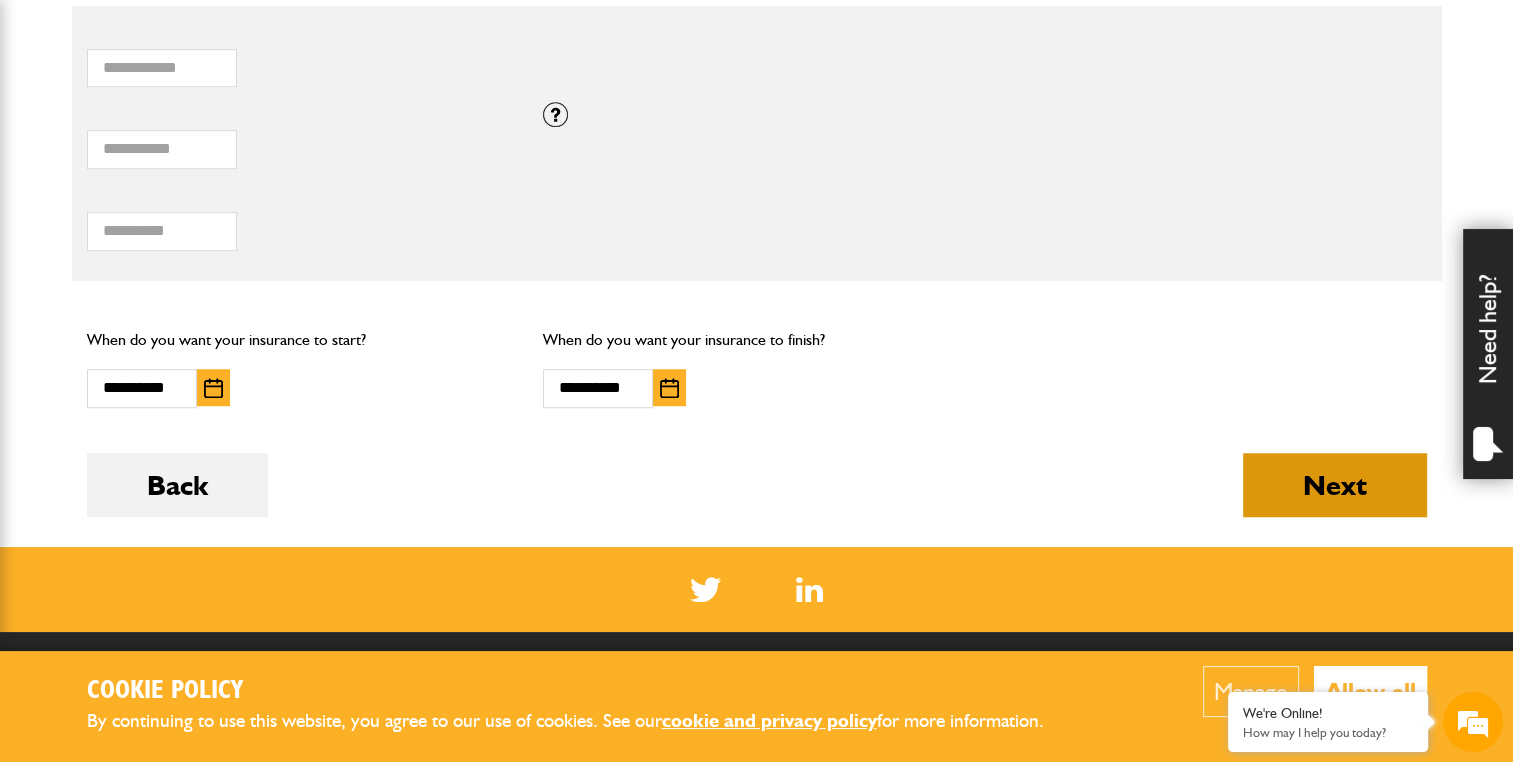 click on "Next" at bounding box center (1335, 485) 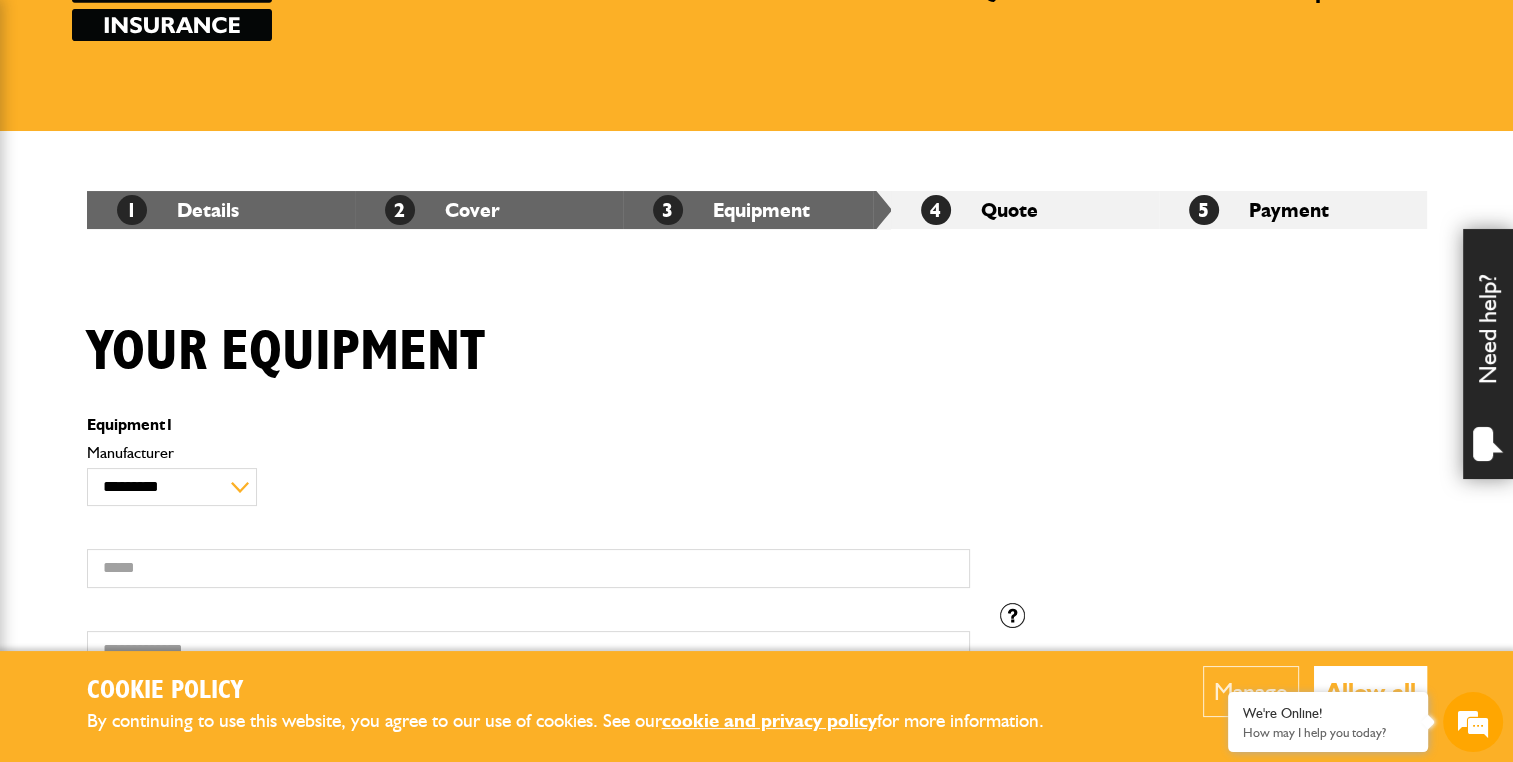 scroll, scrollTop: 400, scrollLeft: 0, axis: vertical 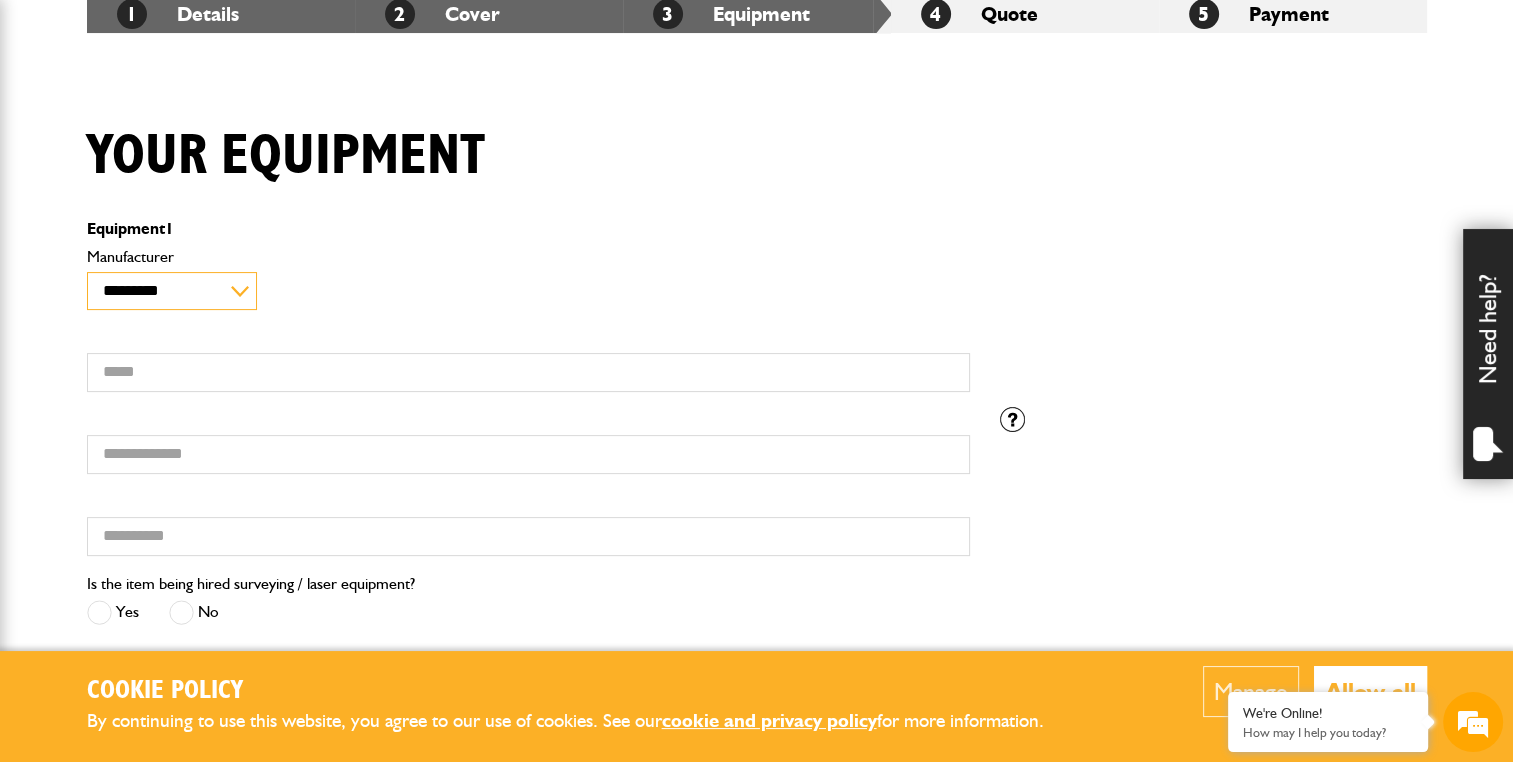 click on "**********" at bounding box center (172, 291) 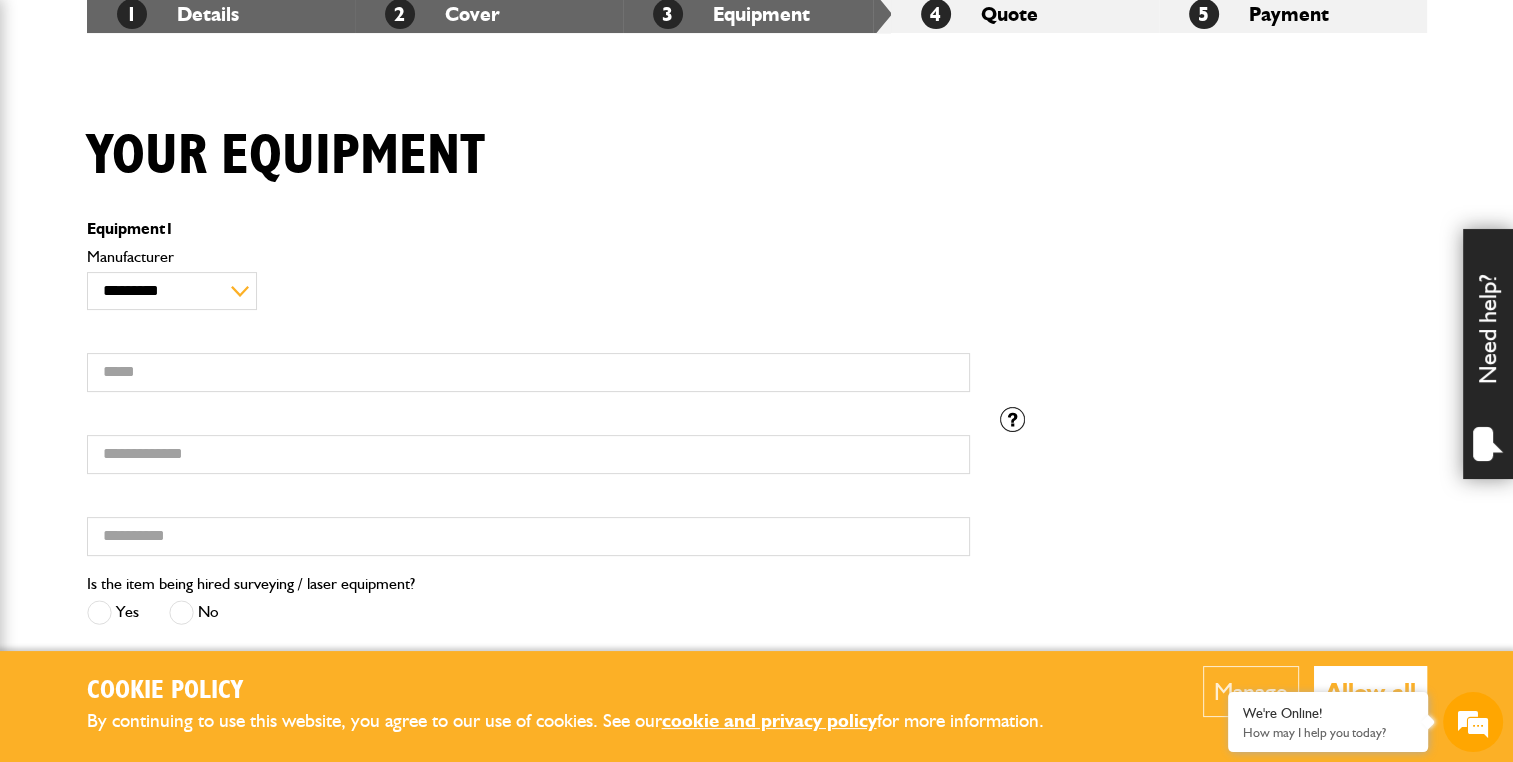 click on "Is the item being hired surveying / laser equipment?
Yes
No" at bounding box center [528, 609] 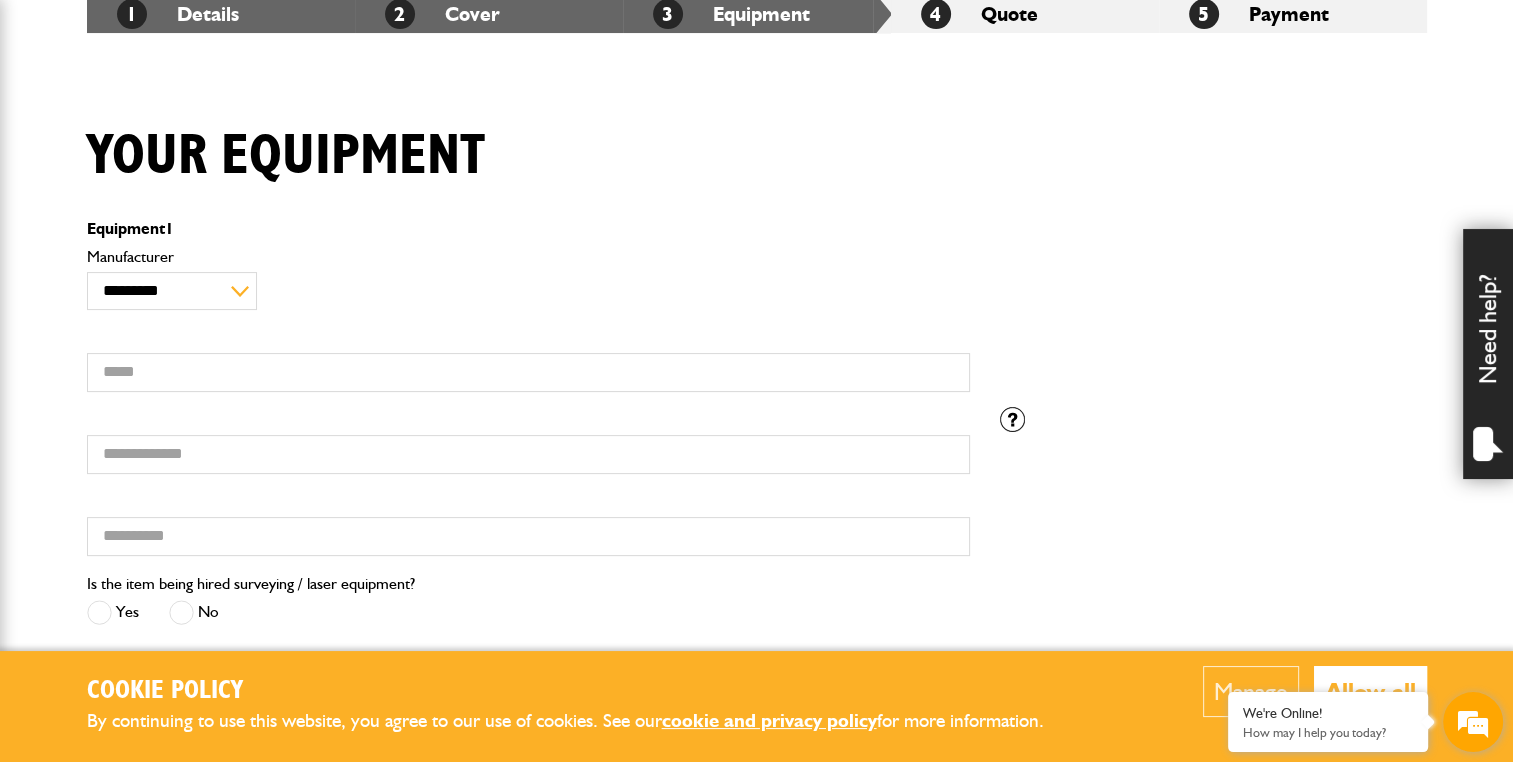 click at bounding box center [1473, 722] 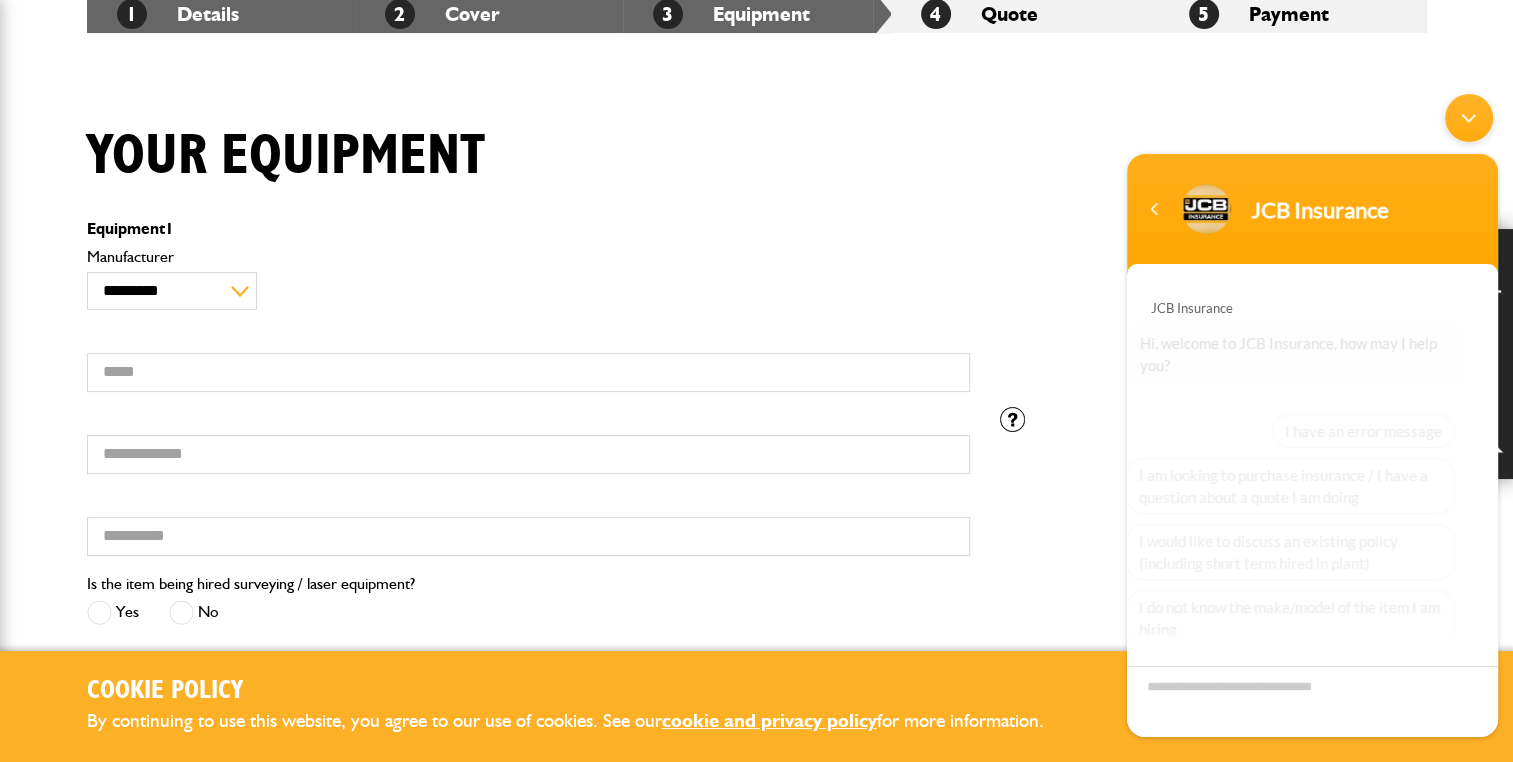 scroll, scrollTop: 130, scrollLeft: 0, axis: vertical 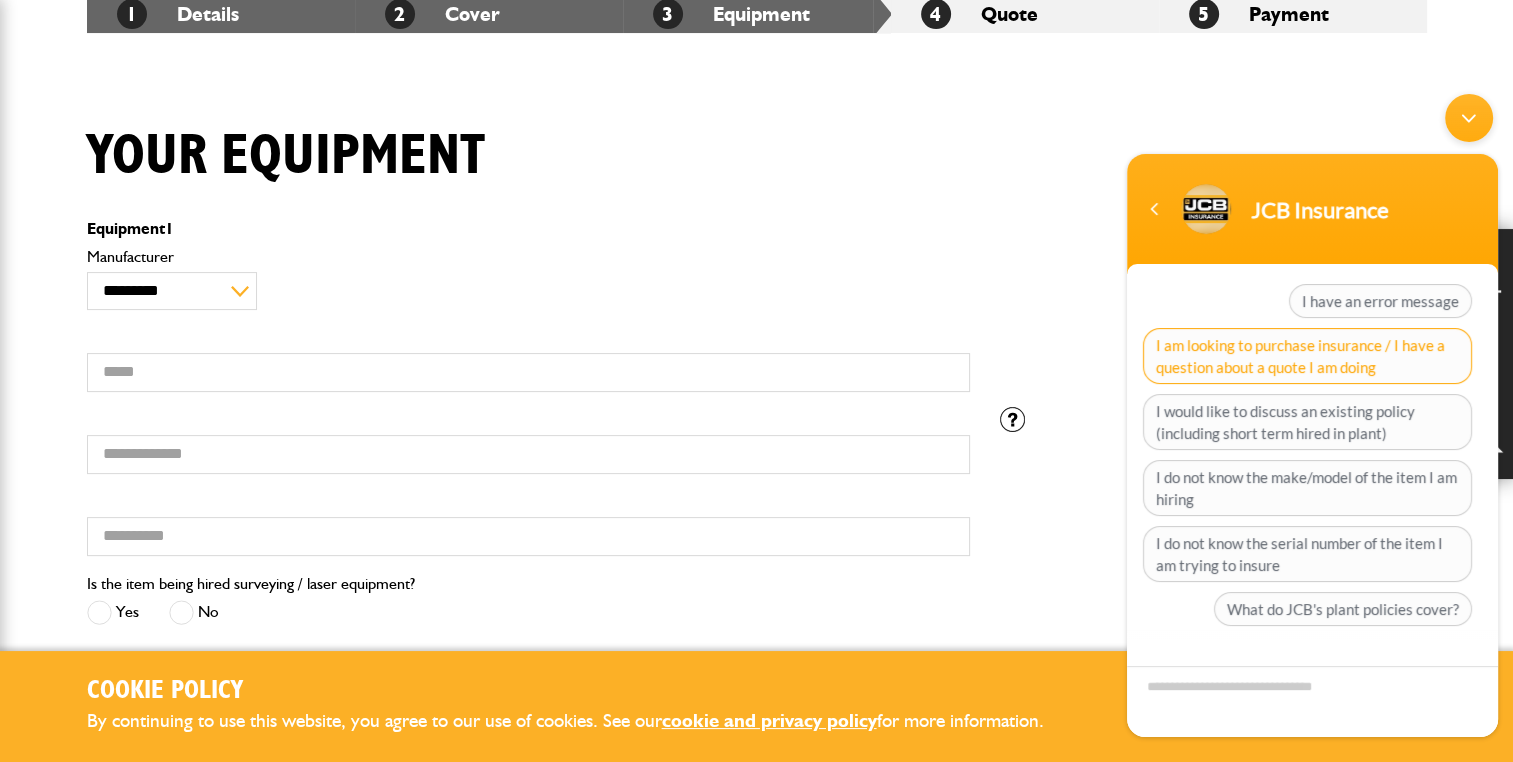 click on "I am looking to purchase insurance / I have a question about a quote I am doing" at bounding box center (1307, 356) 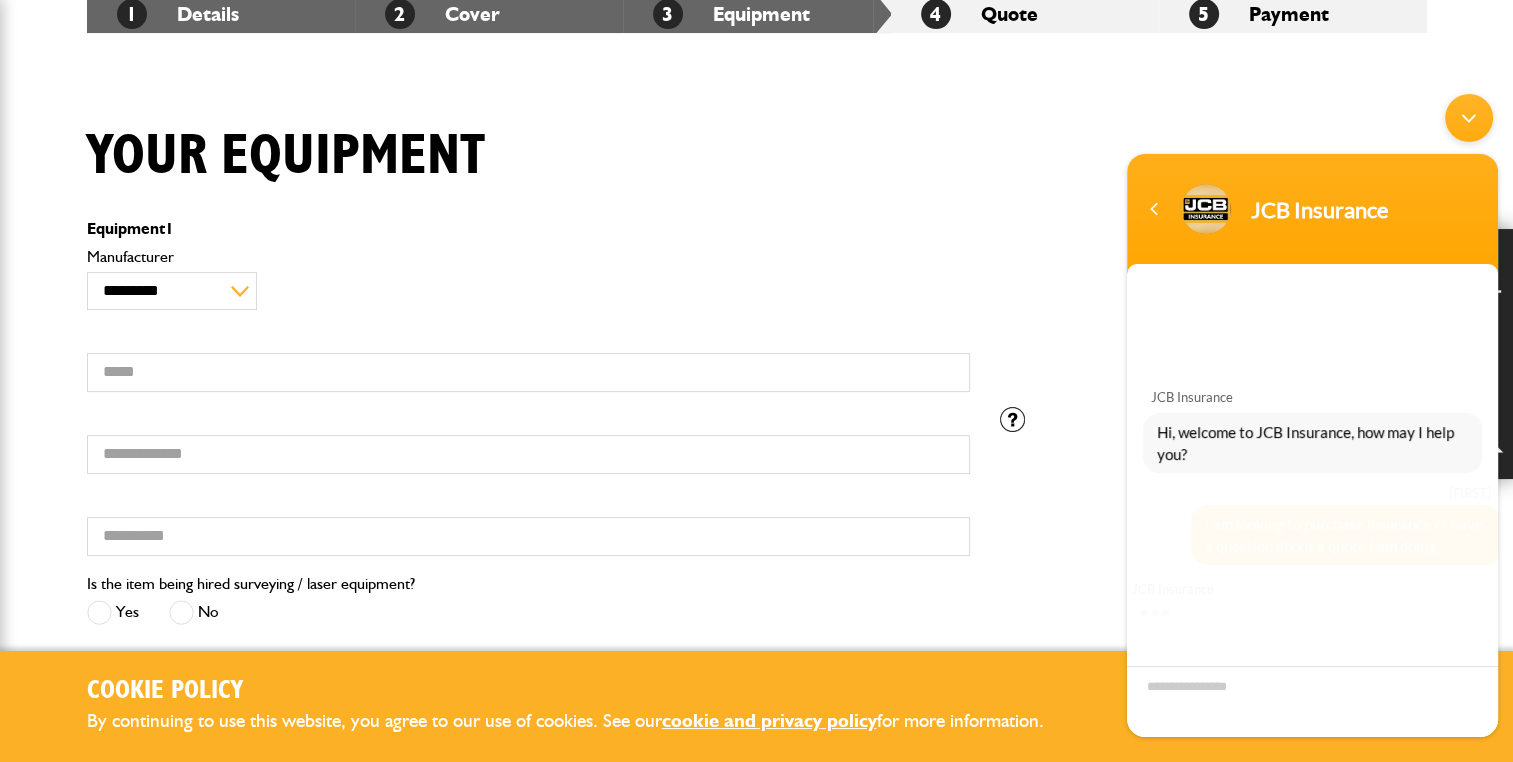 scroll, scrollTop: 0, scrollLeft: 0, axis: both 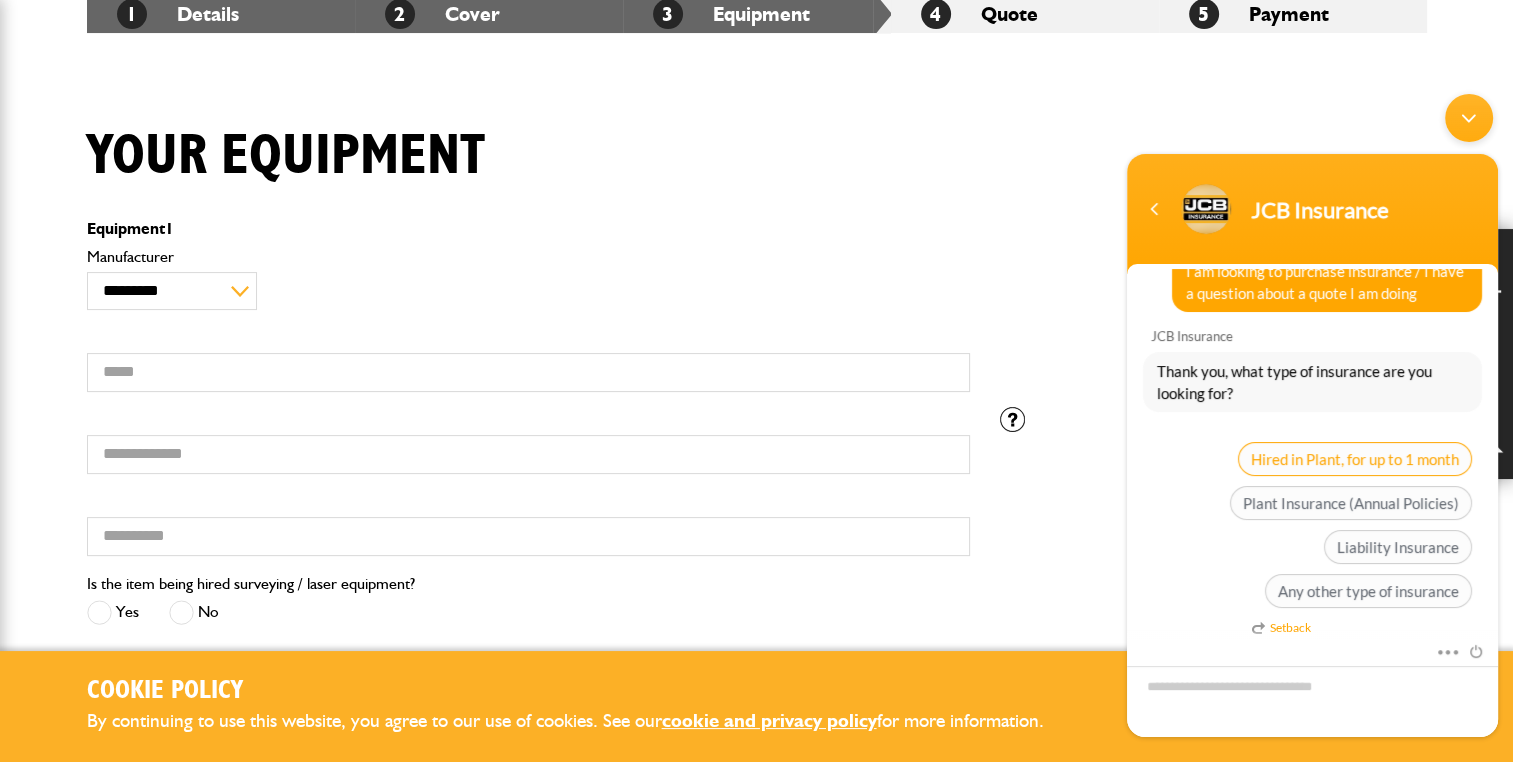 click on "Hired in Plant, for up to 1 month" at bounding box center (1355, 459) 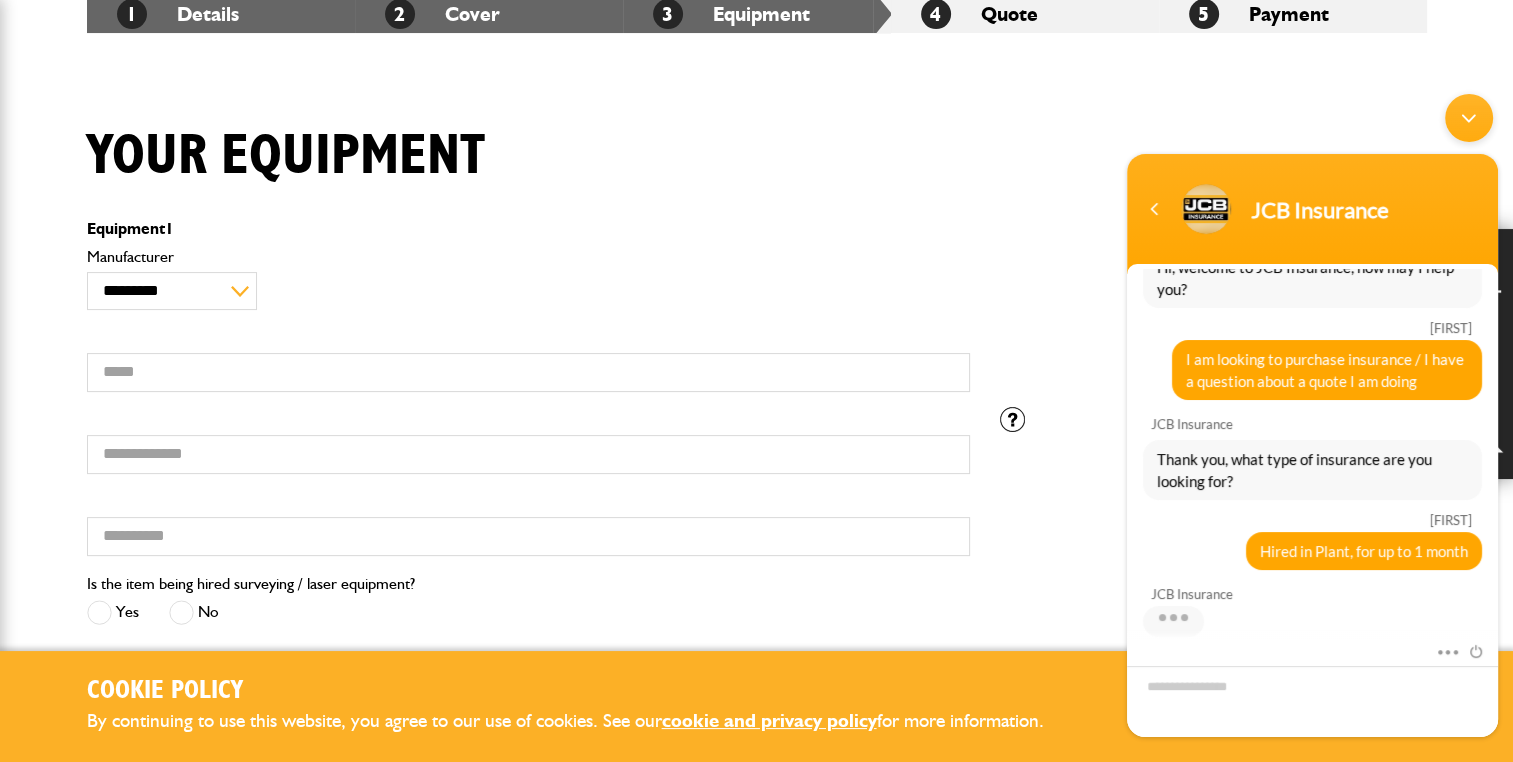 scroll, scrollTop: 10, scrollLeft: 0, axis: vertical 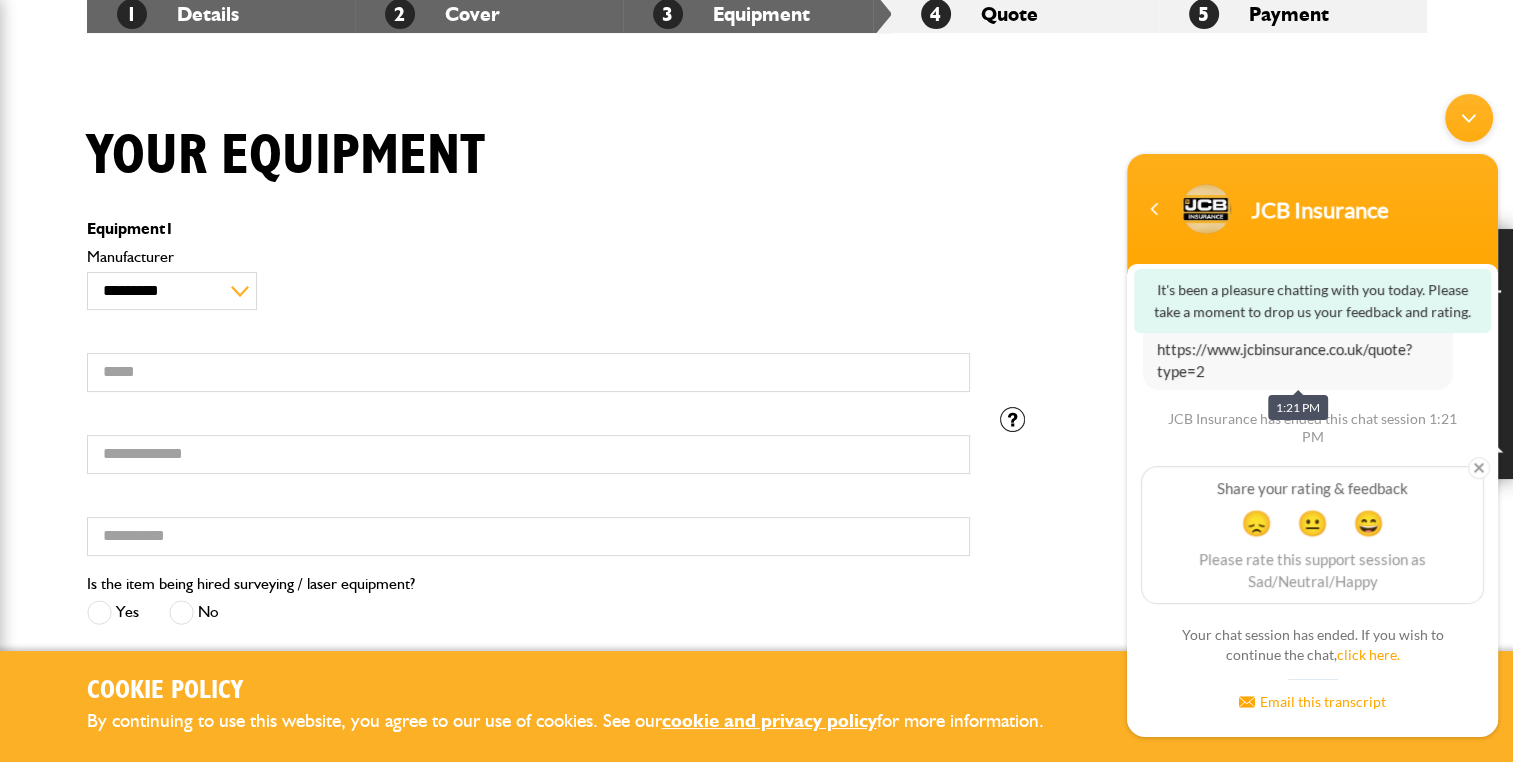 click on "https://www.jcbinsurance.co.uk/quote?type=2" at bounding box center (1284, 360) 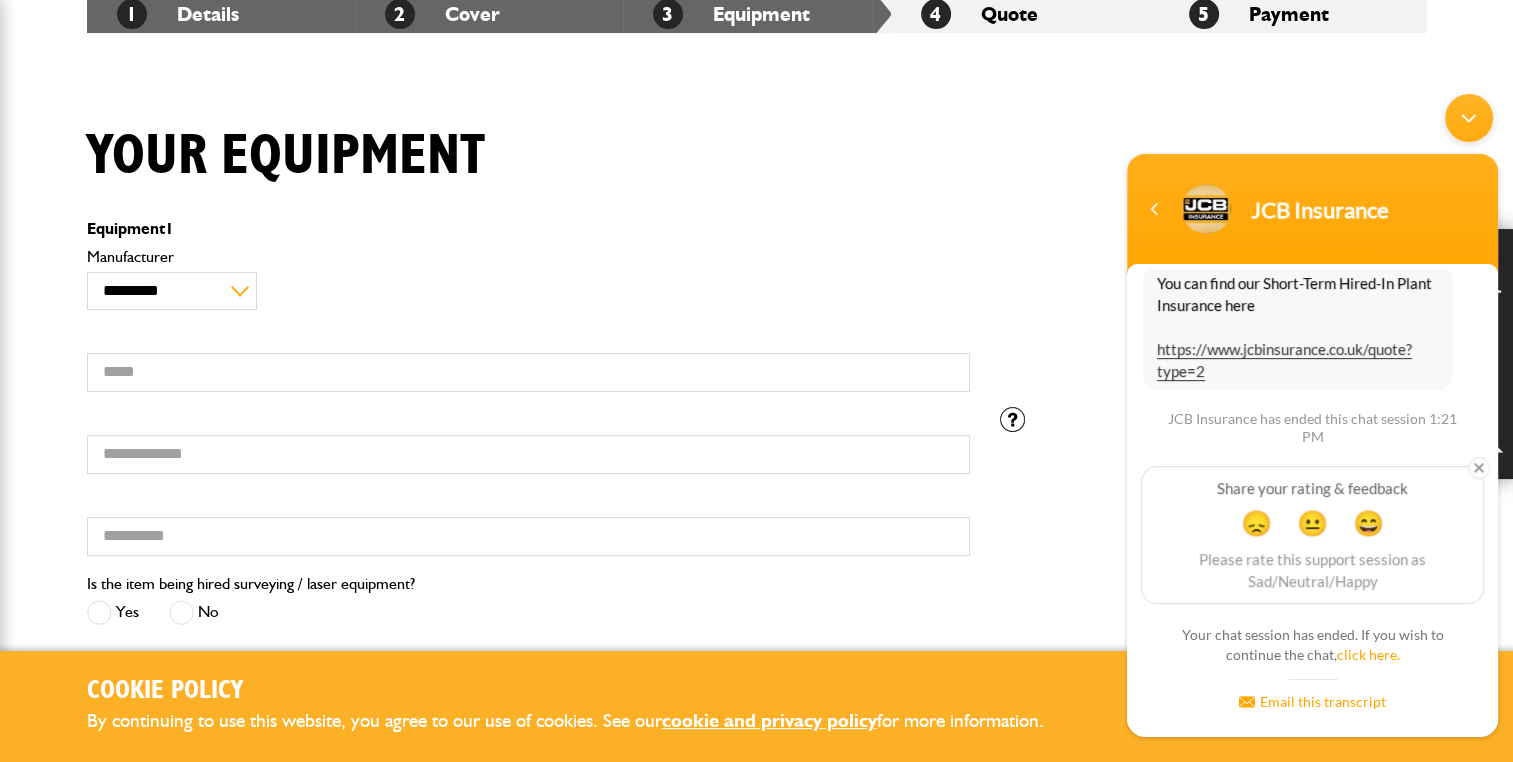 click at bounding box center [1469, 118] 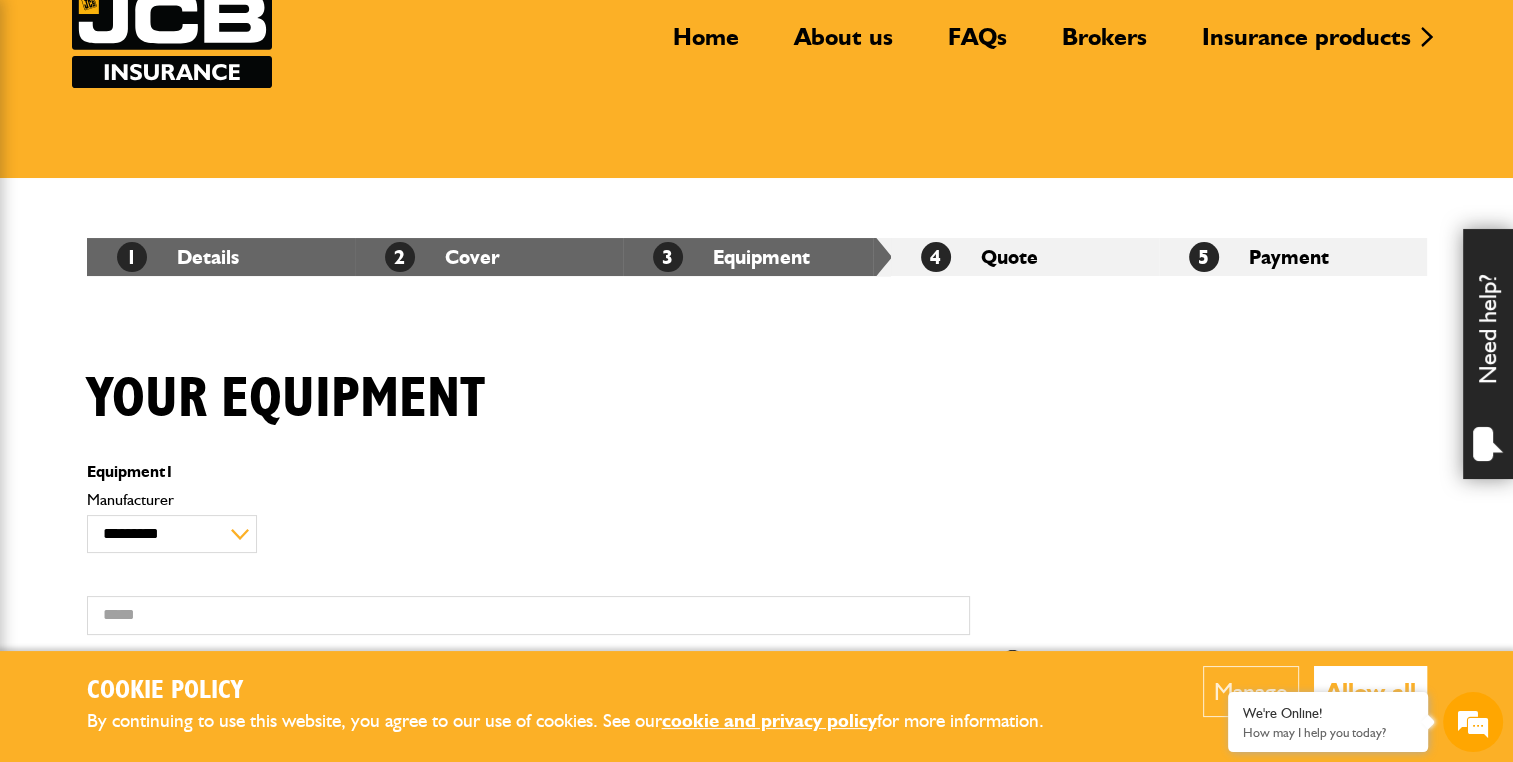 scroll, scrollTop: 0, scrollLeft: 0, axis: both 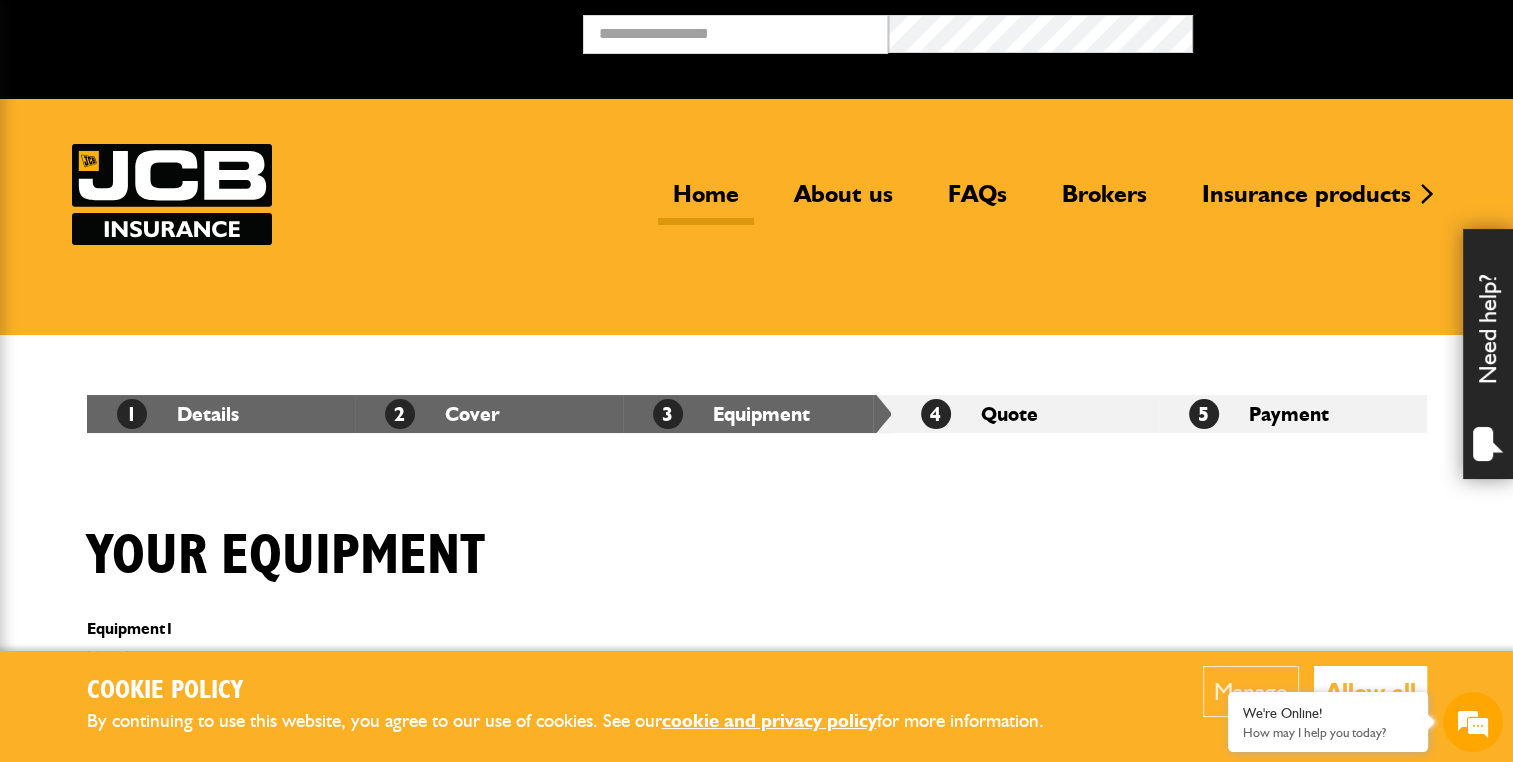 click on "Home" at bounding box center [706, 202] 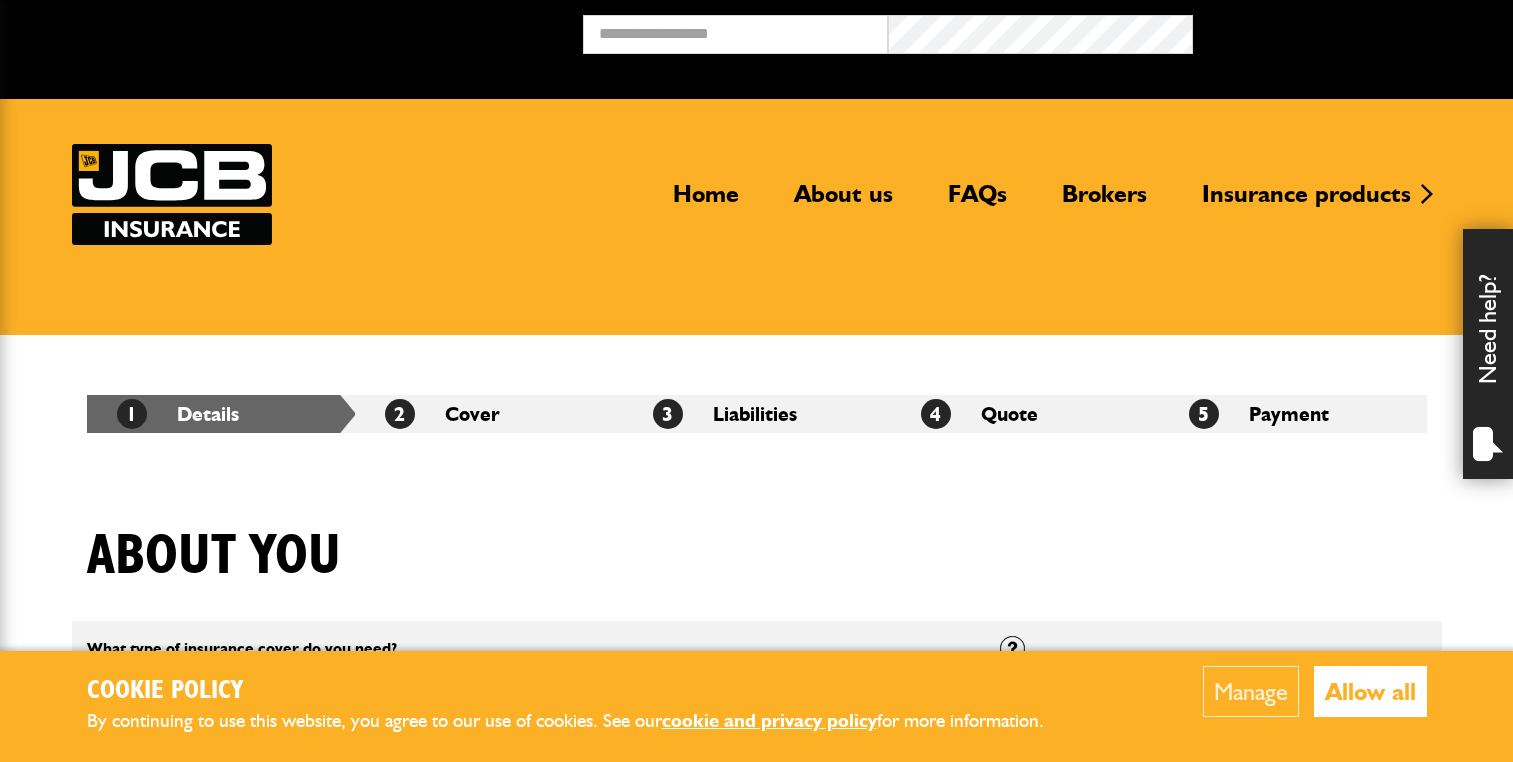 scroll, scrollTop: 0, scrollLeft: 0, axis: both 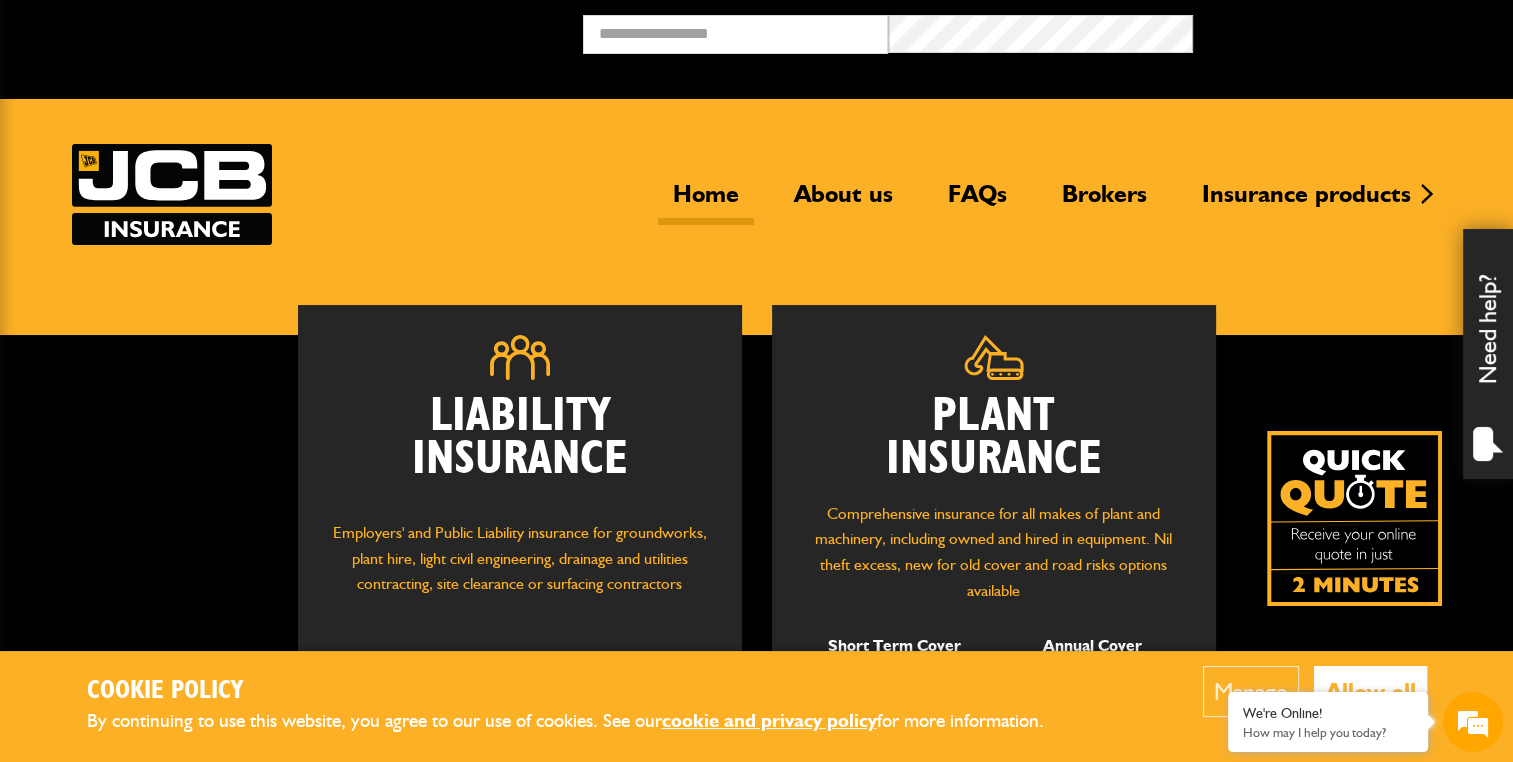 click on "Manage" at bounding box center [1251, 691] 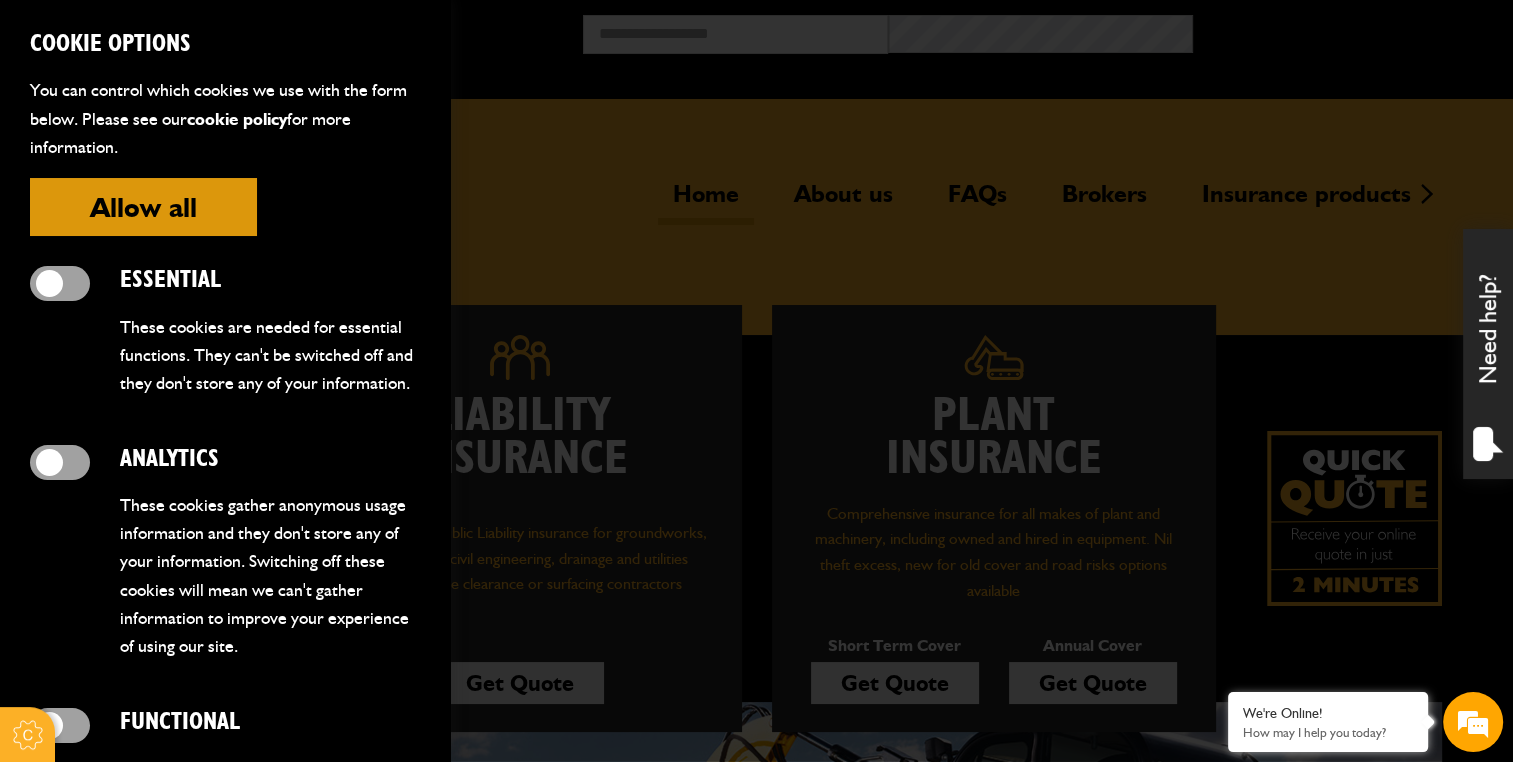 click on "Allow all" at bounding box center [143, 207] 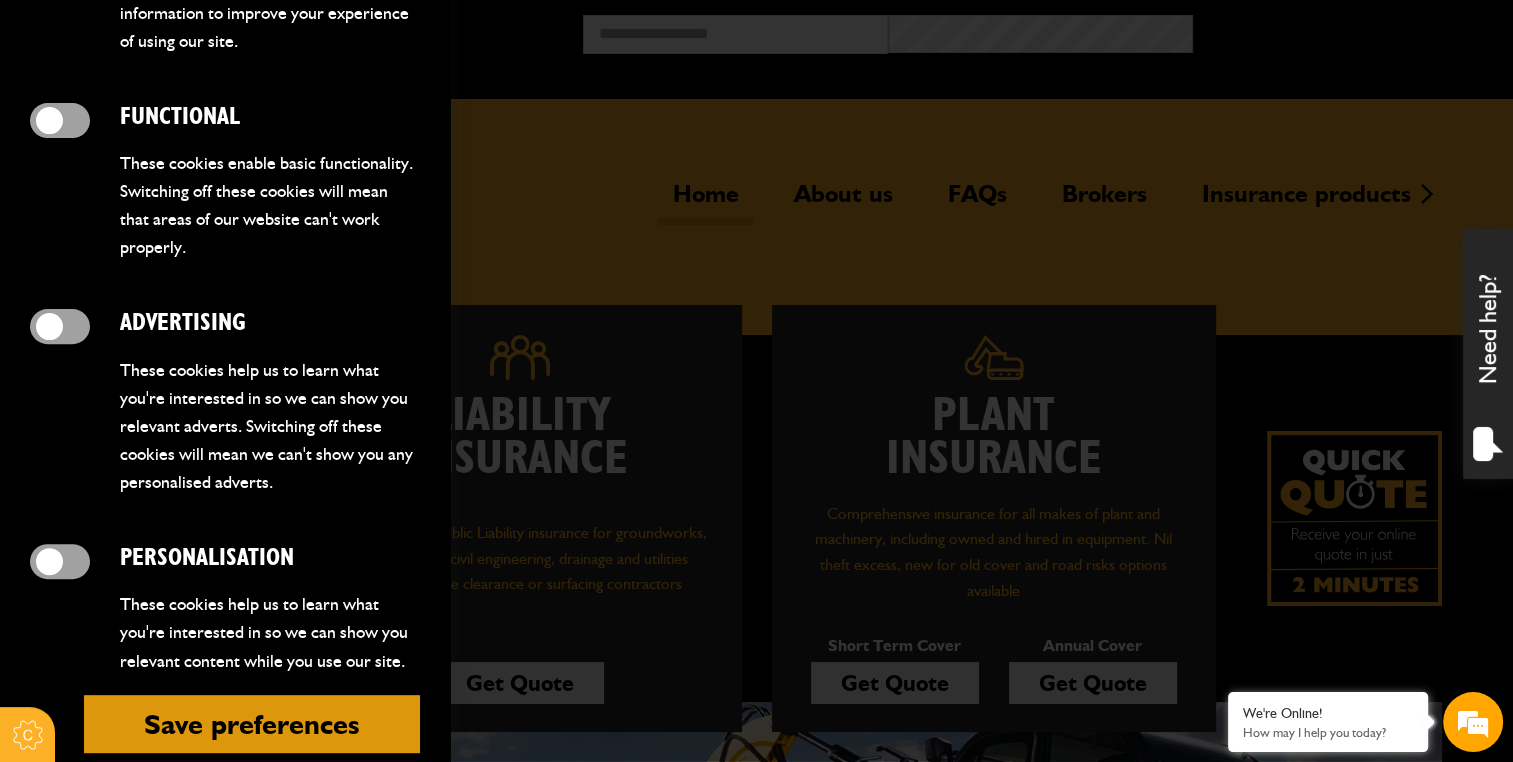 scroll, scrollTop: 712, scrollLeft: 0, axis: vertical 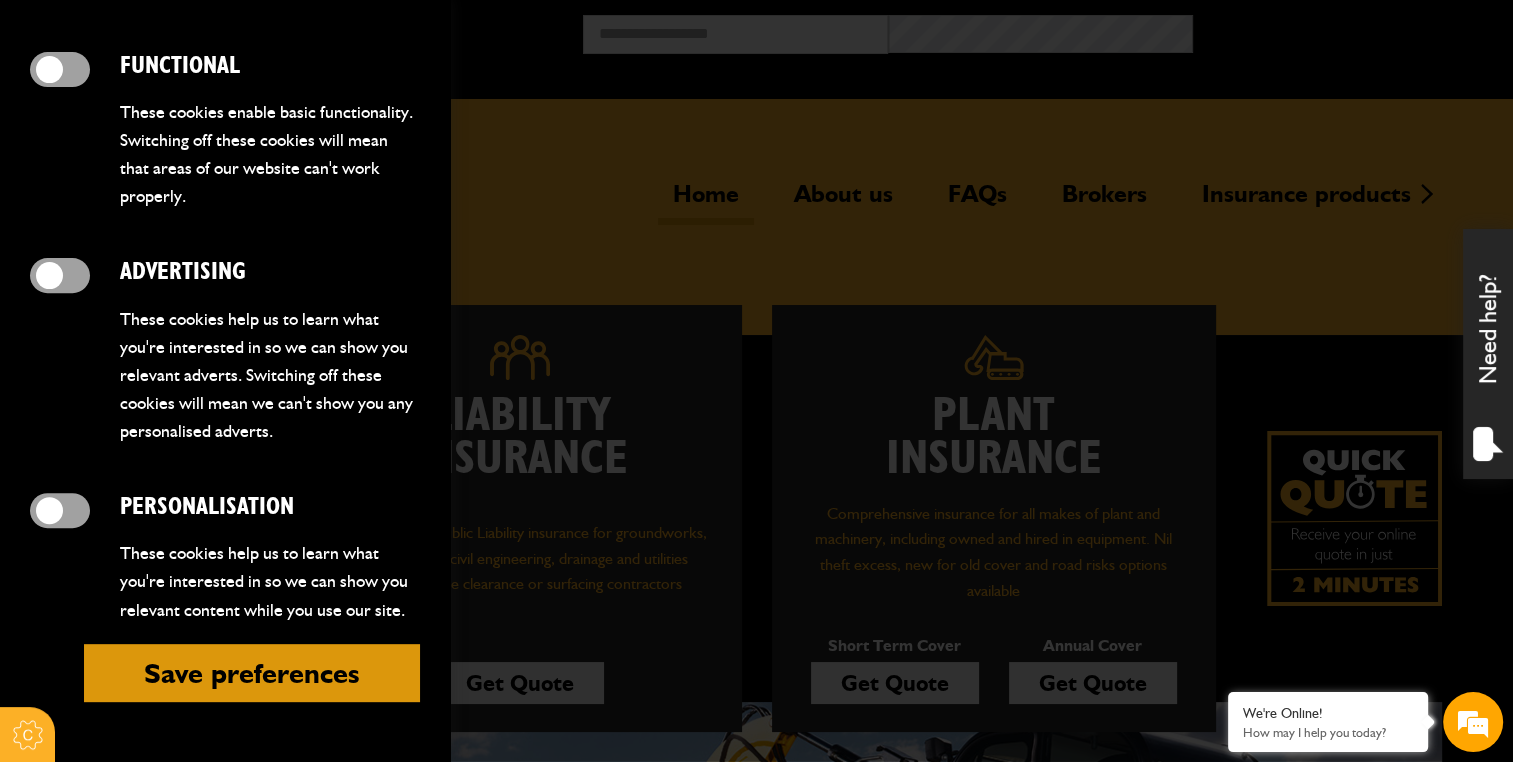 click at bounding box center [60, 510] 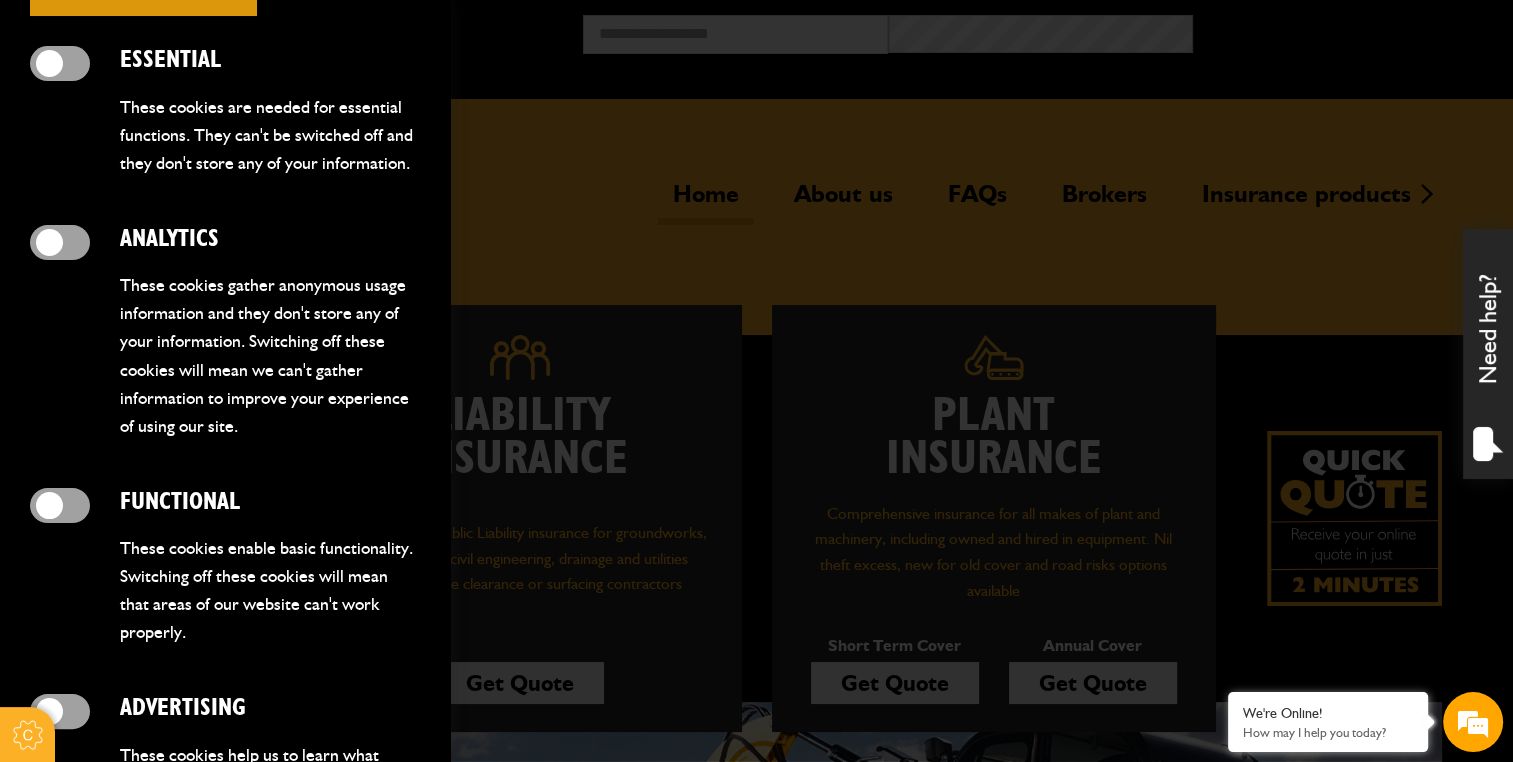 scroll, scrollTop: 212, scrollLeft: 0, axis: vertical 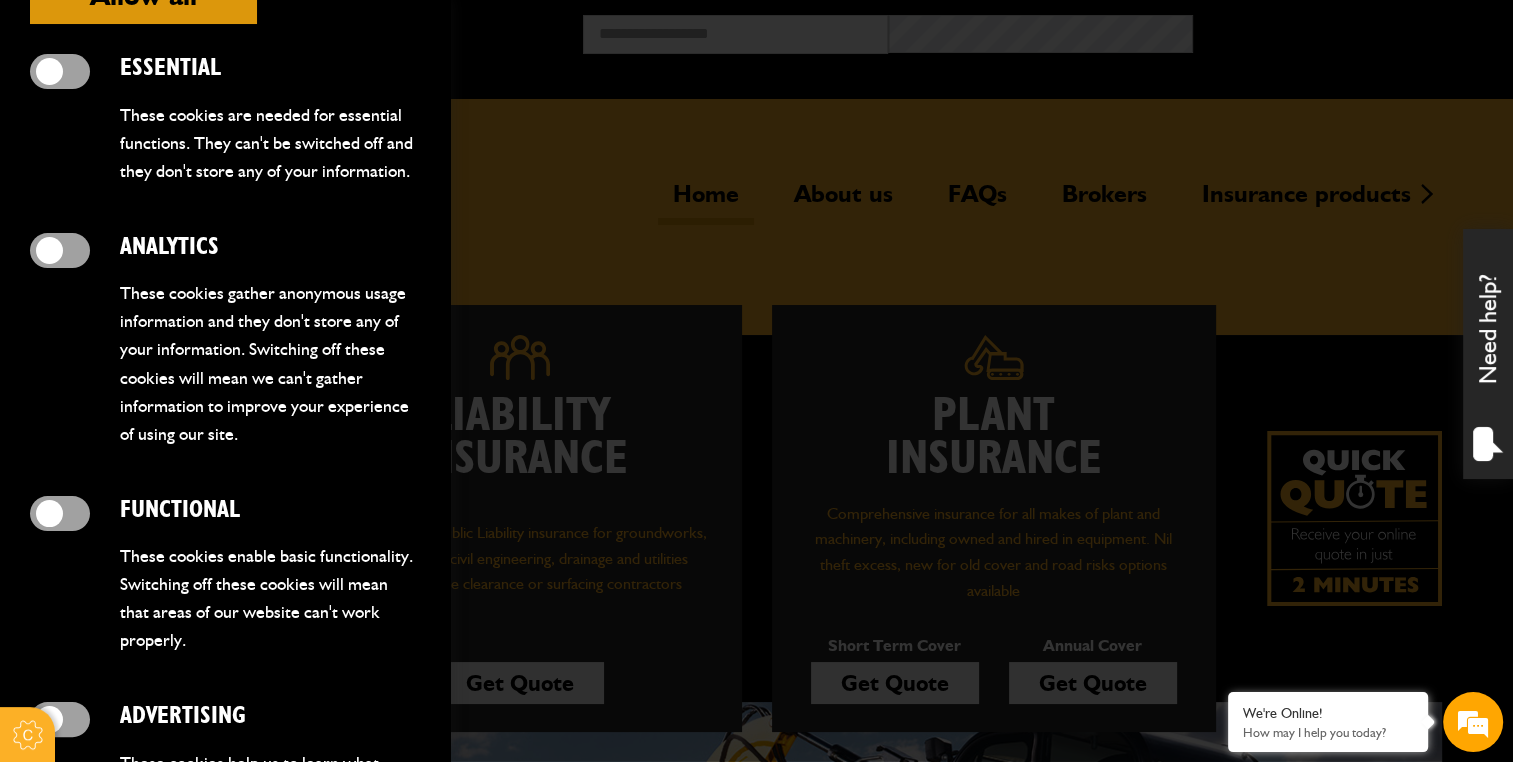 click at bounding box center (60, 250) 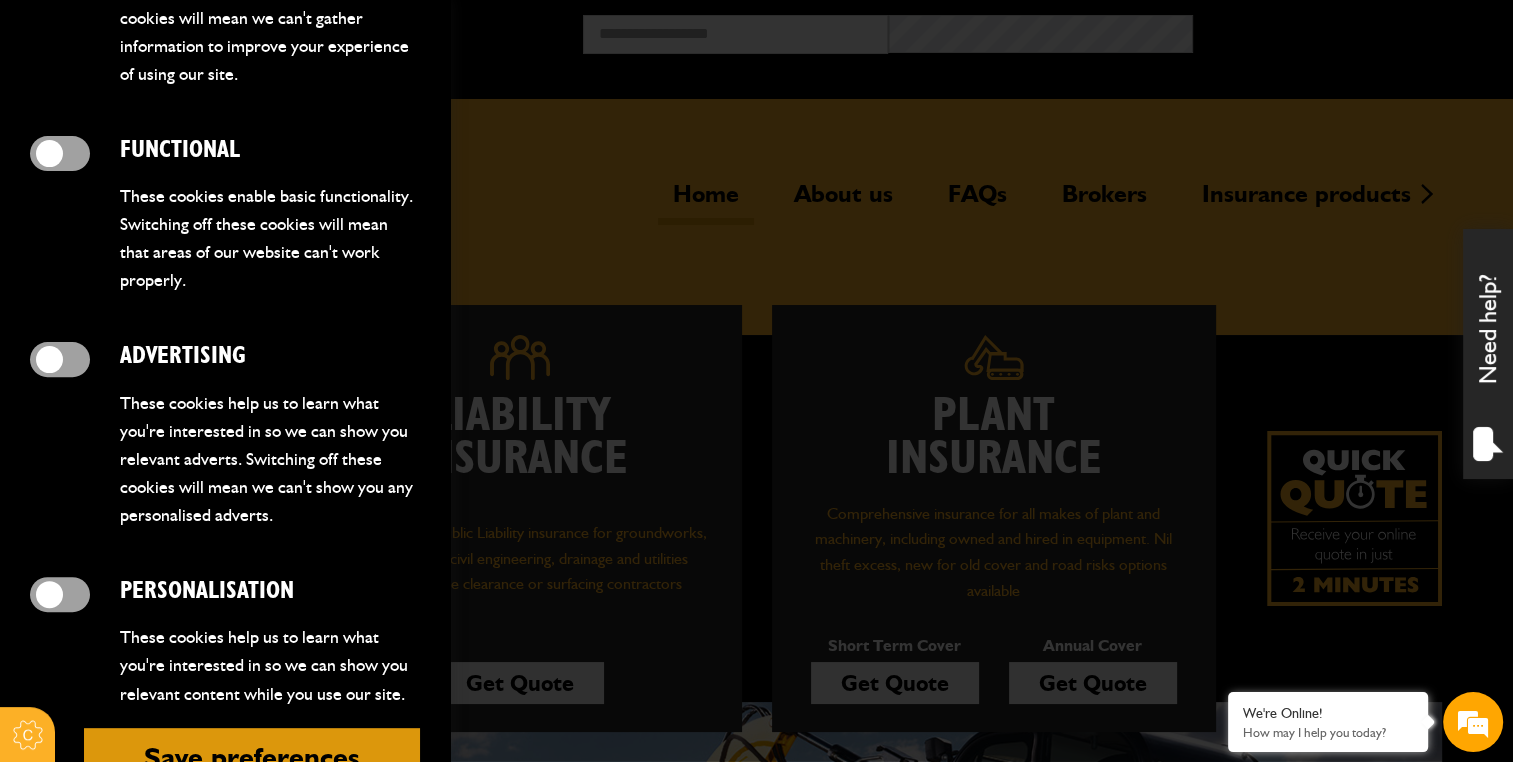 scroll, scrollTop: 712, scrollLeft: 0, axis: vertical 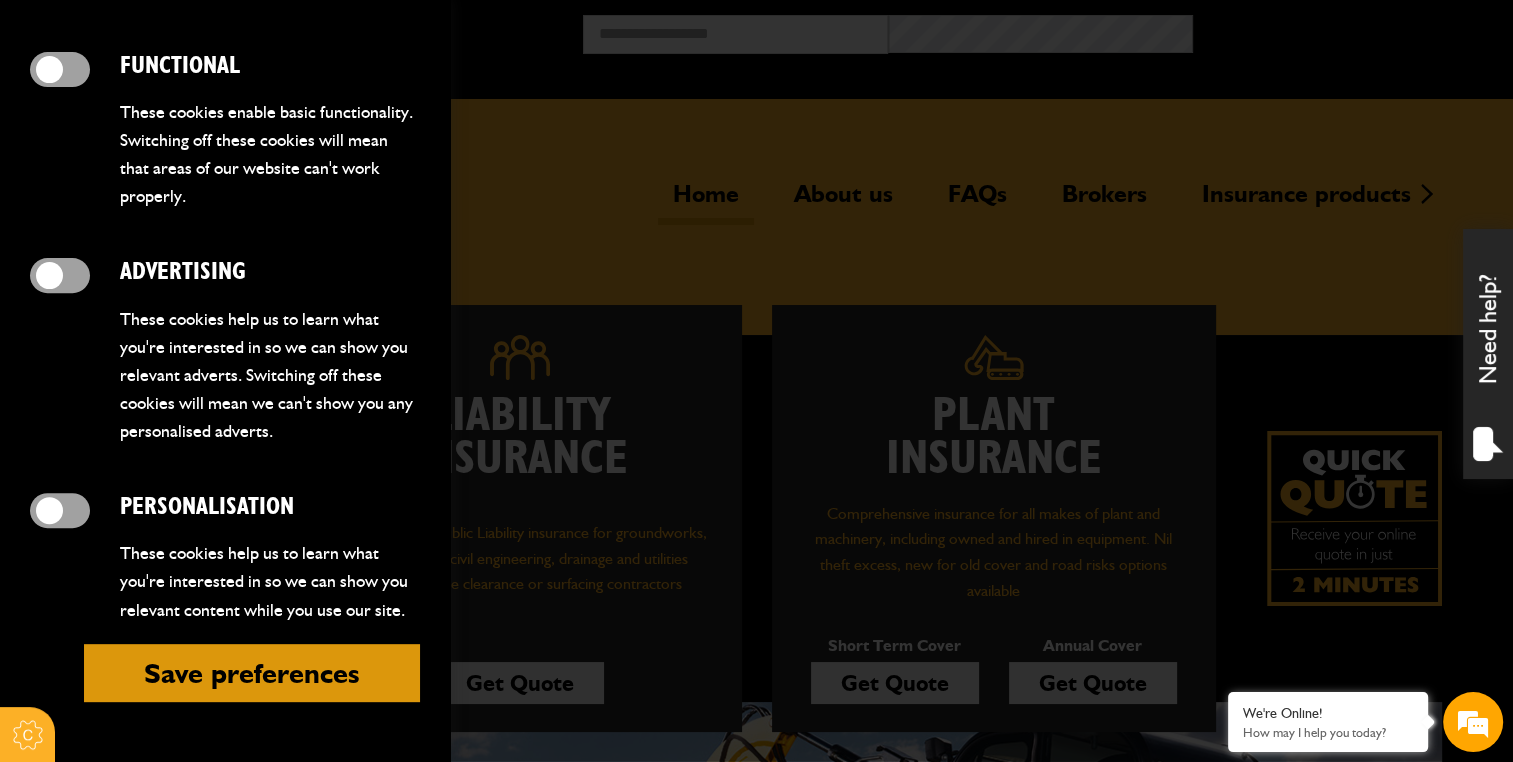 click on "Save preferences" at bounding box center [252, 673] 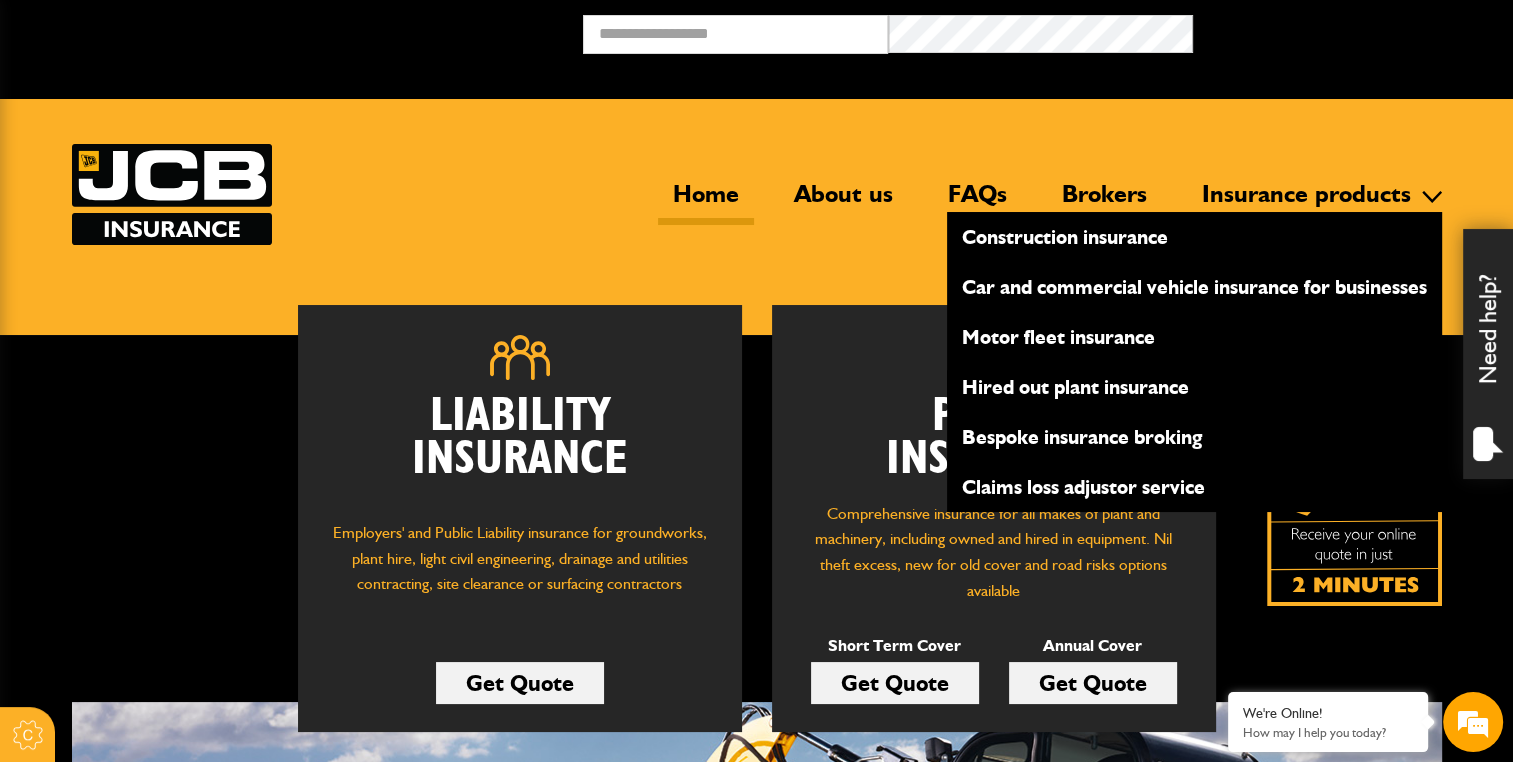 click on "Hired out plant insurance" at bounding box center [1194, 387] 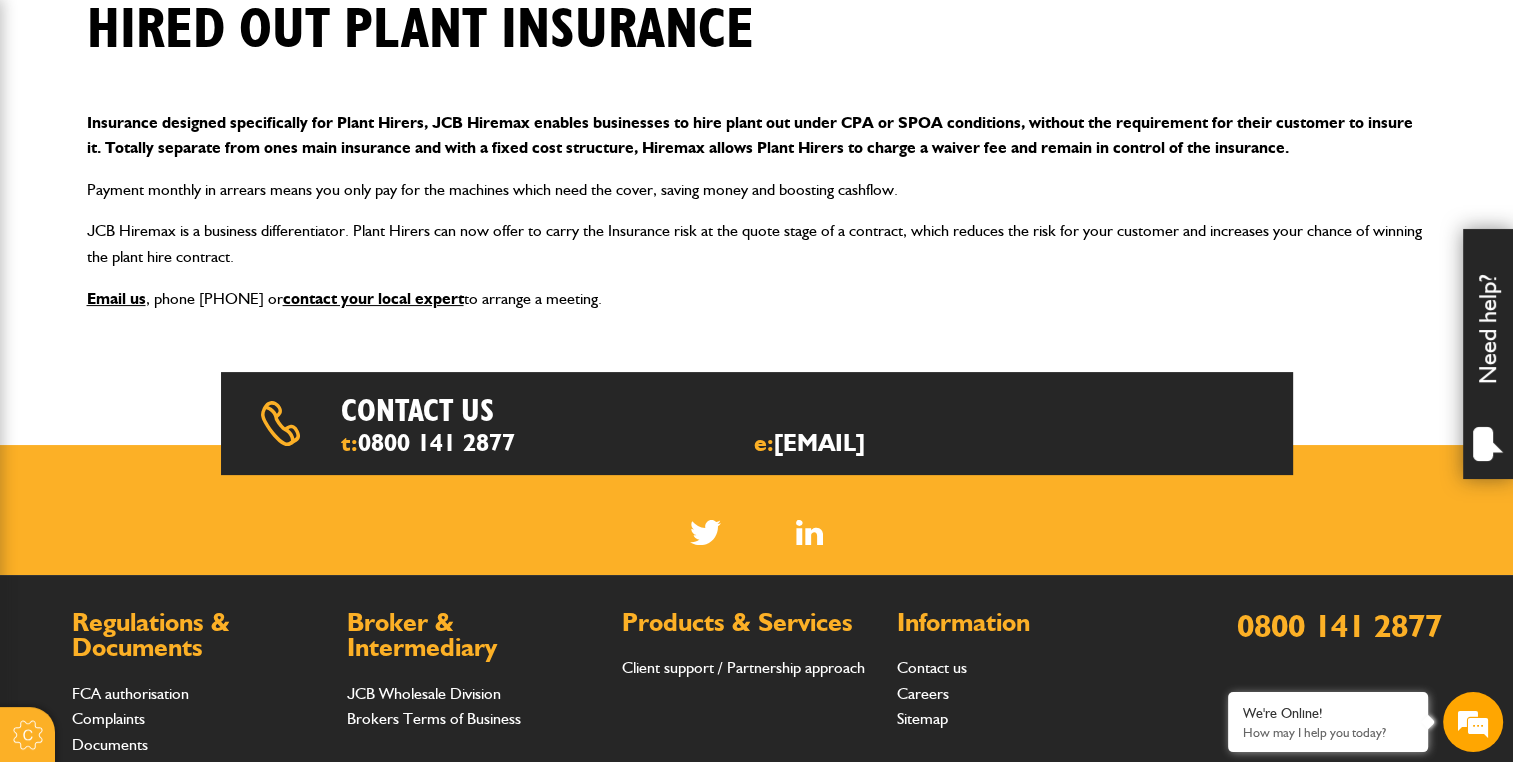 scroll, scrollTop: 400, scrollLeft: 0, axis: vertical 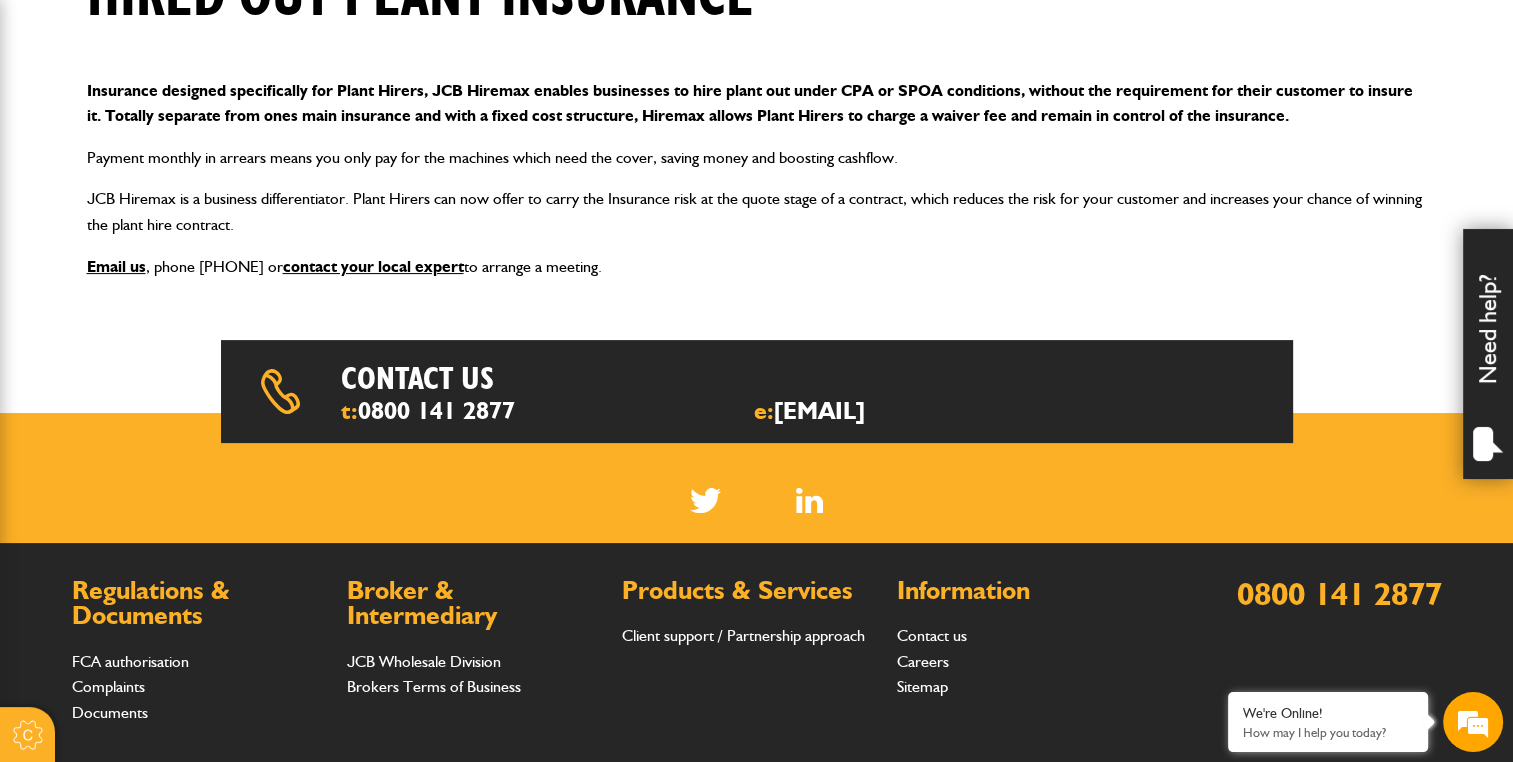 drag, startPoint x: 940, startPoint y: 418, endPoint x: 712, endPoint y: 398, distance: 228.87552 